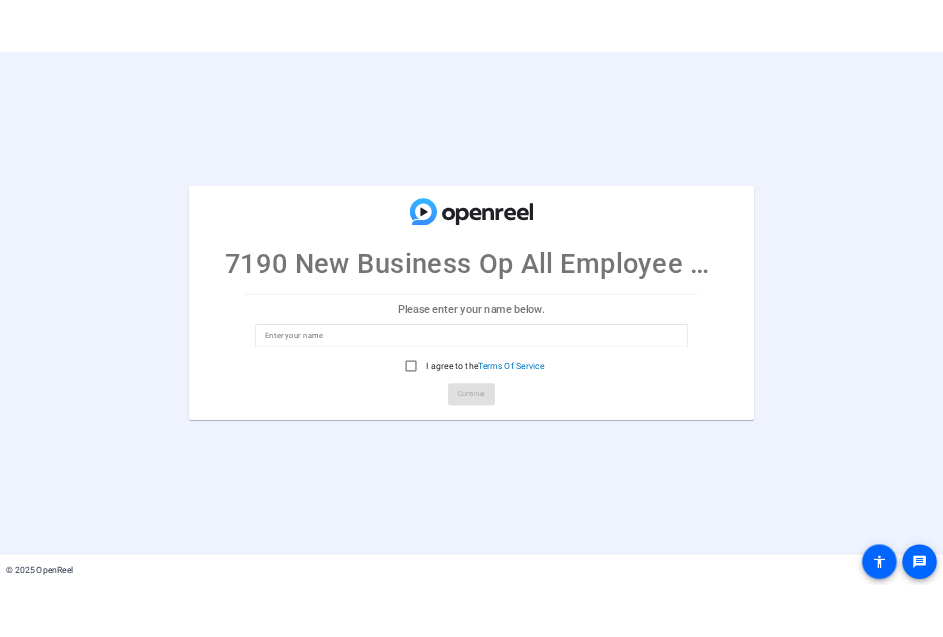 scroll, scrollTop: 0, scrollLeft: 0, axis: both 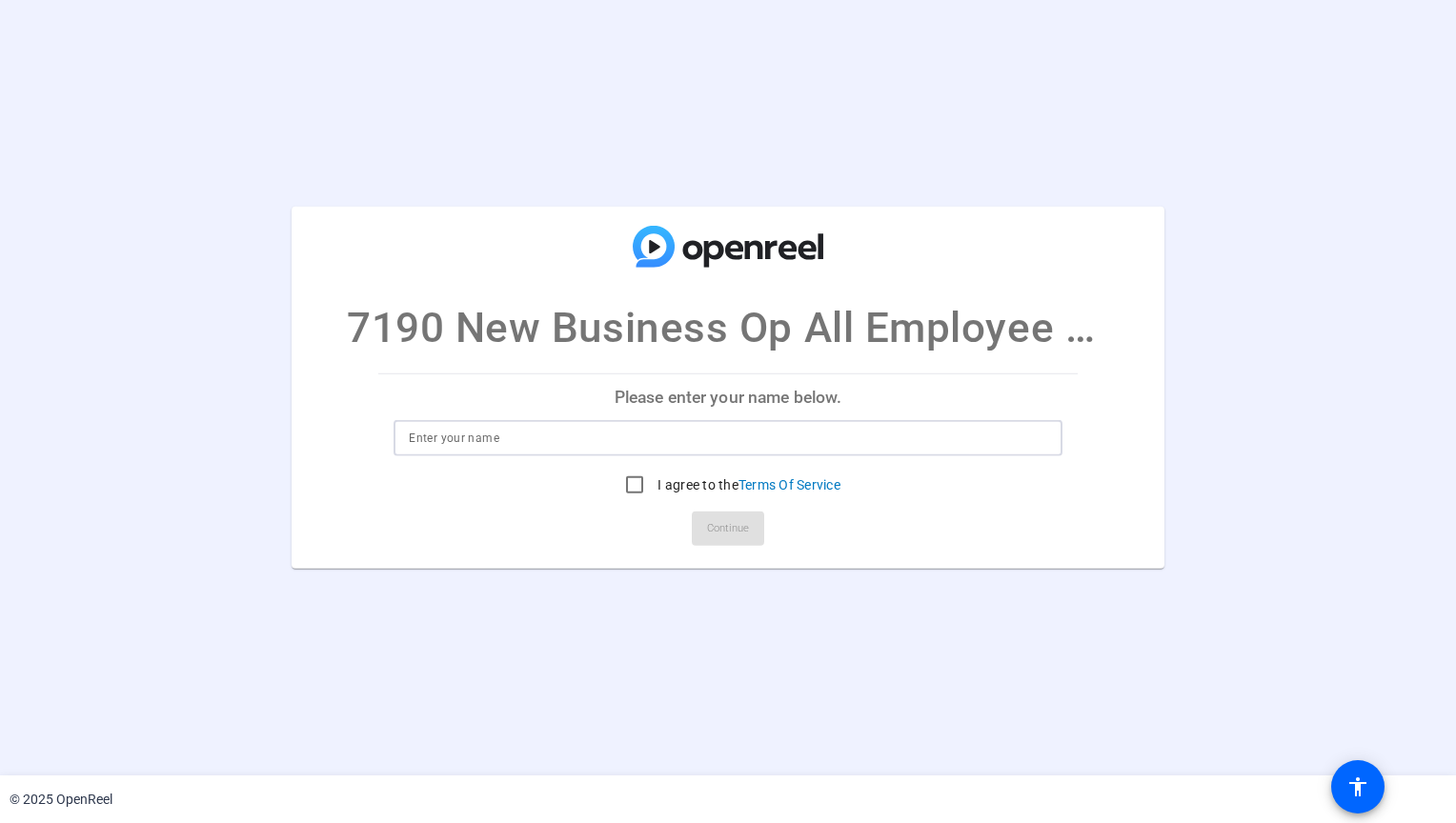 click at bounding box center [727, 438] 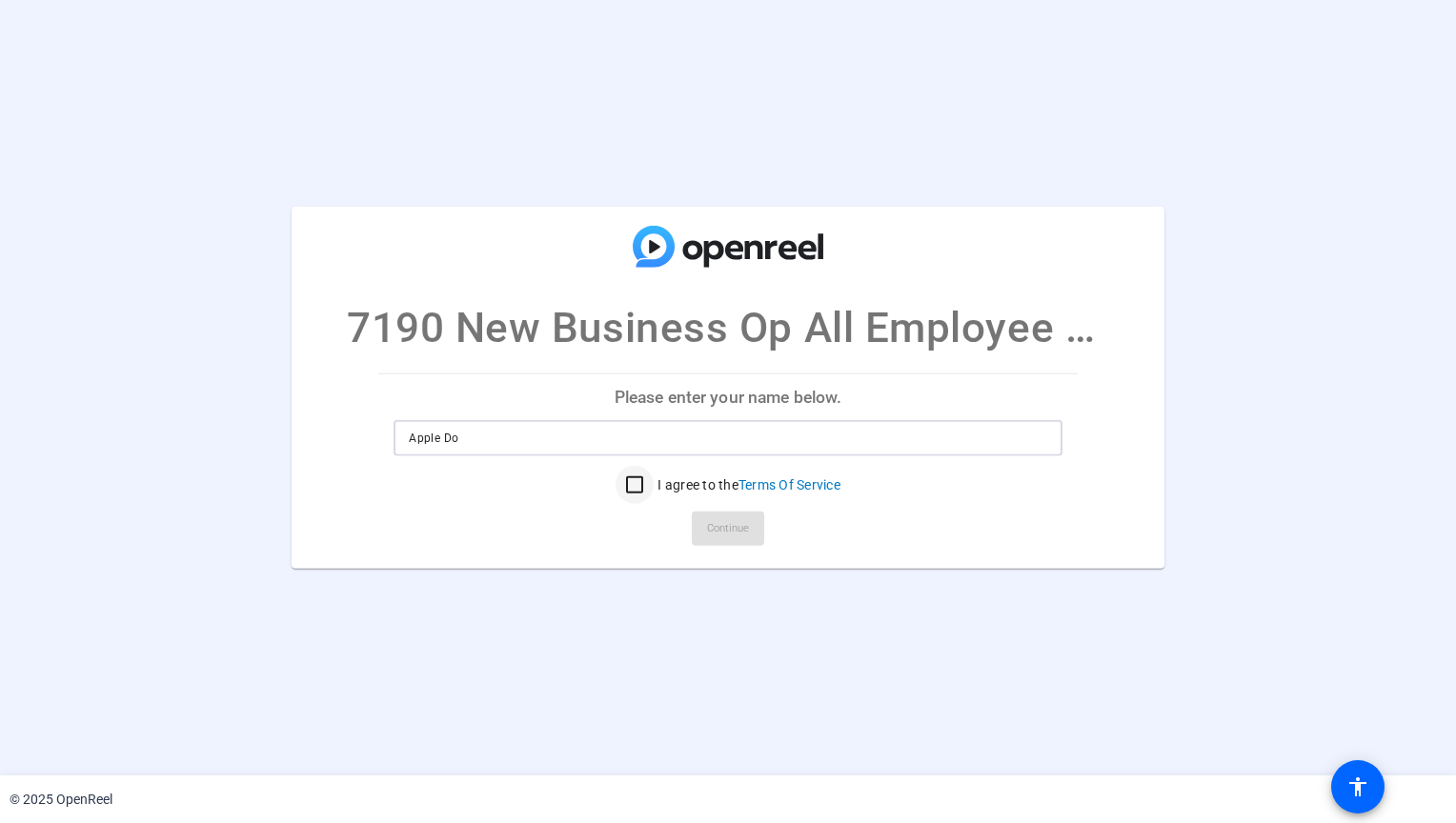type on "Apple Do" 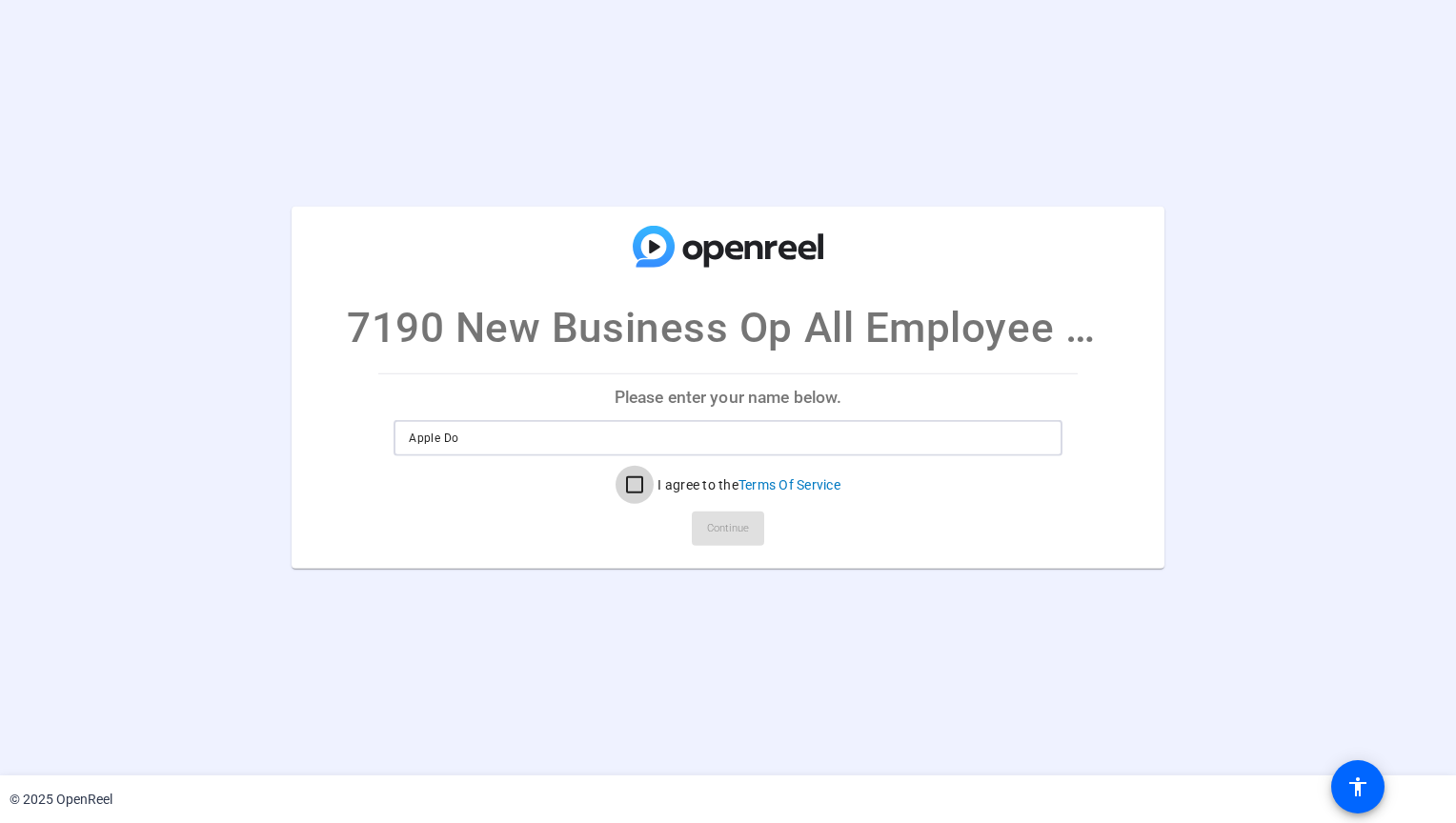 click on "I agree to the  Terms Of Service" at bounding box center (635, 485) 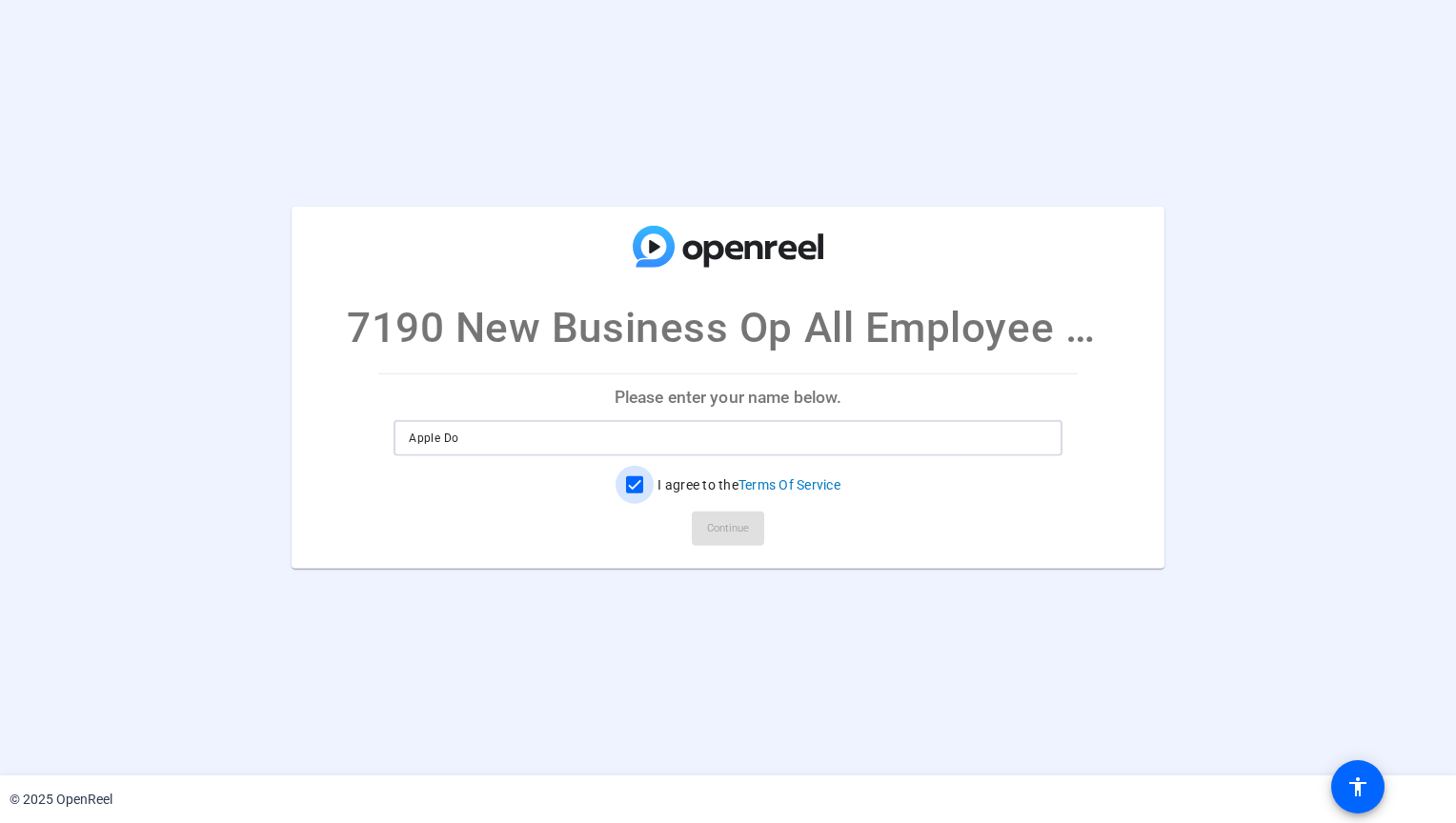 checkbox on "true" 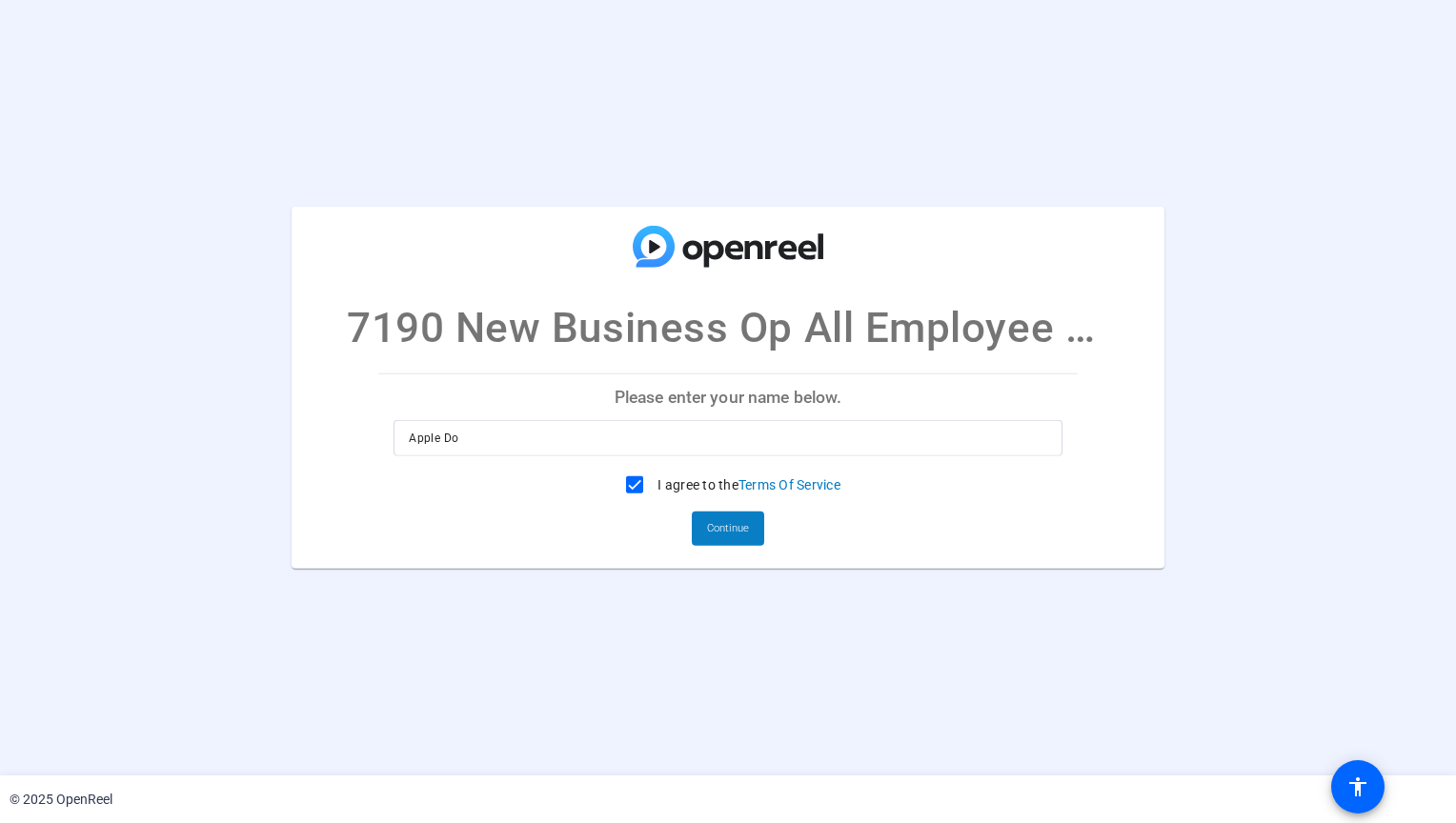click on "Continue" 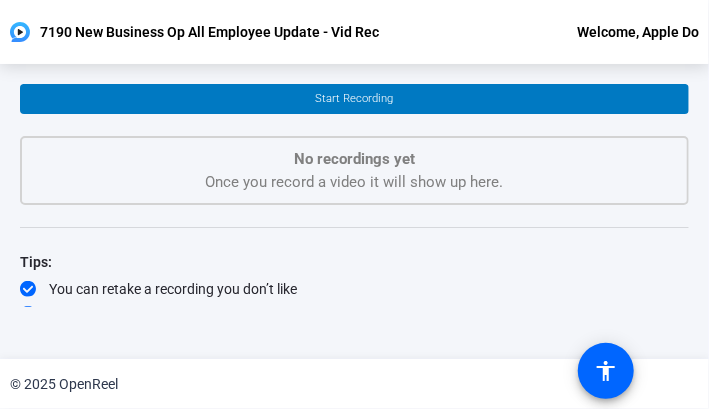 click on "© 2025 OpenReel" 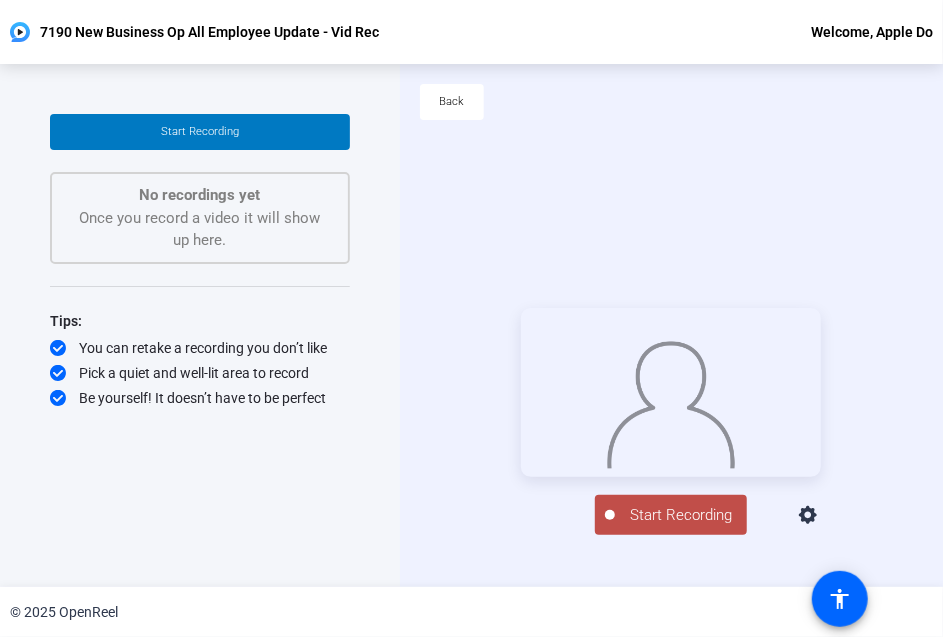 click on "Start Recording" 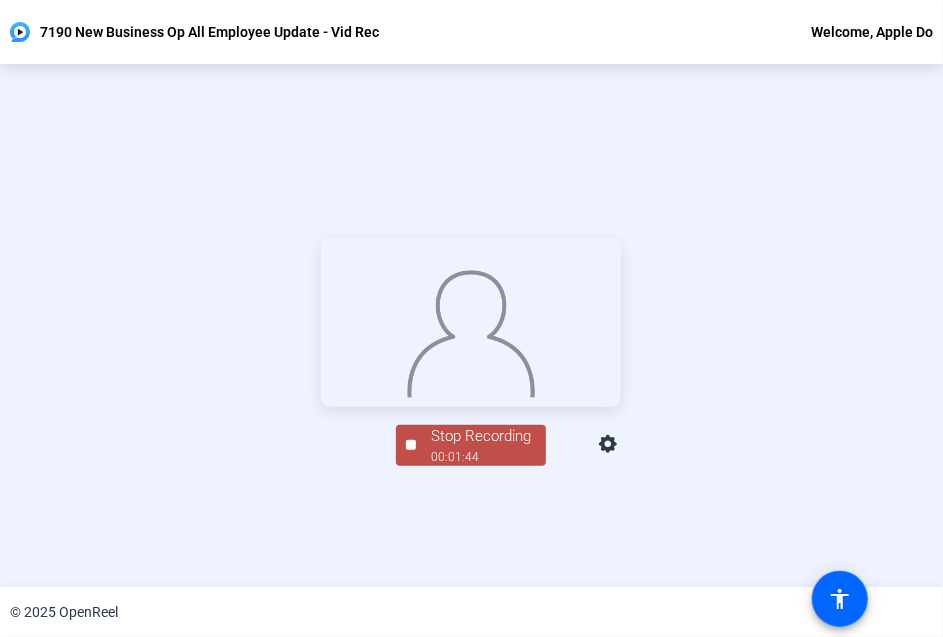 scroll, scrollTop: 96, scrollLeft: 0, axis: vertical 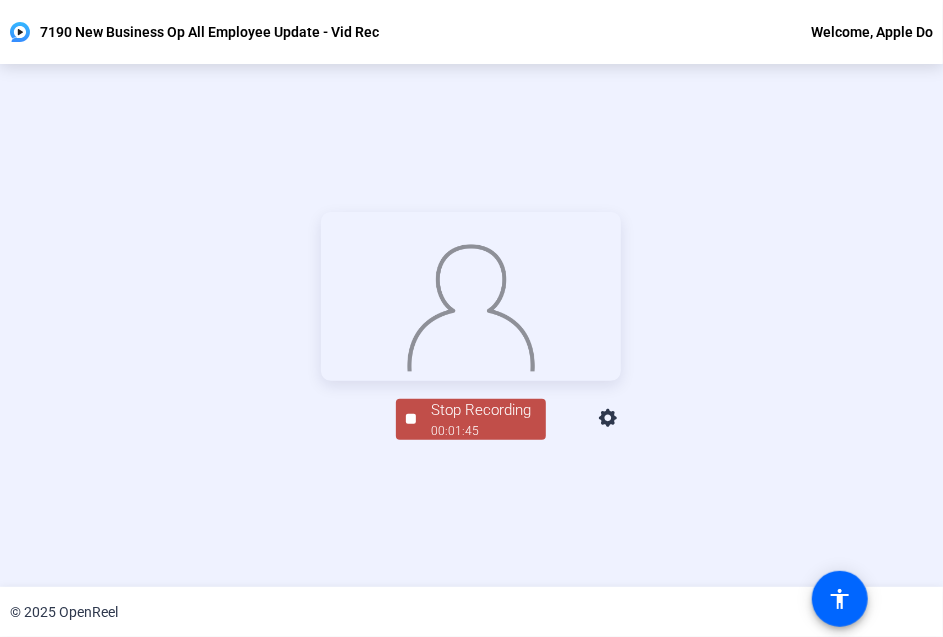 click on "00:01:45" 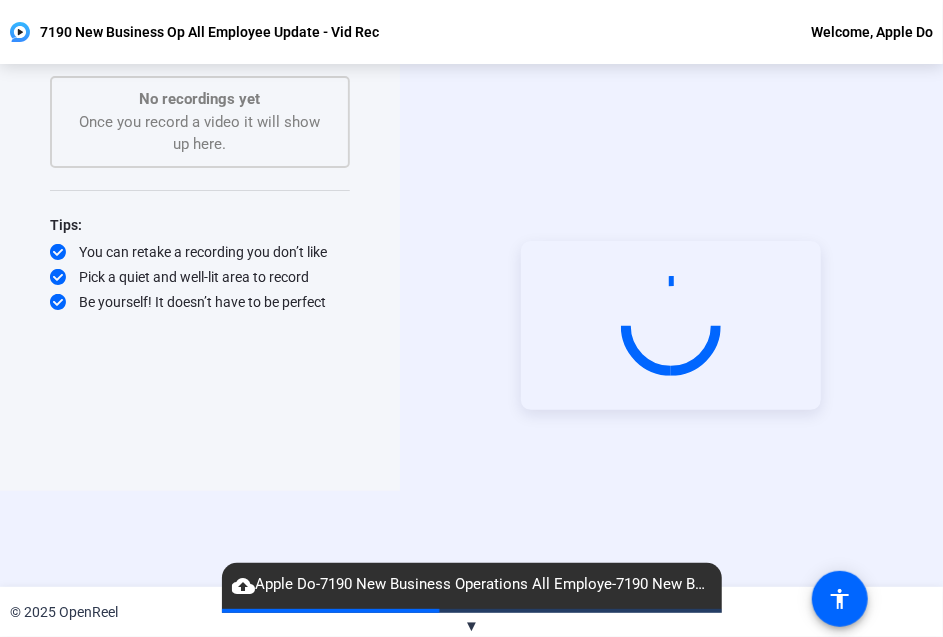 scroll, scrollTop: 0, scrollLeft: 0, axis: both 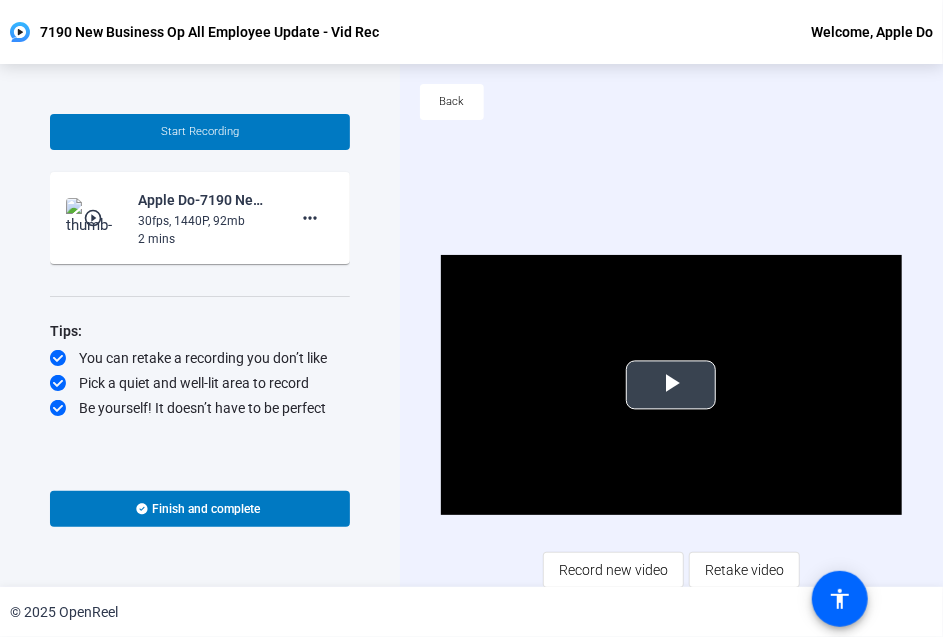 click at bounding box center [671, 385] 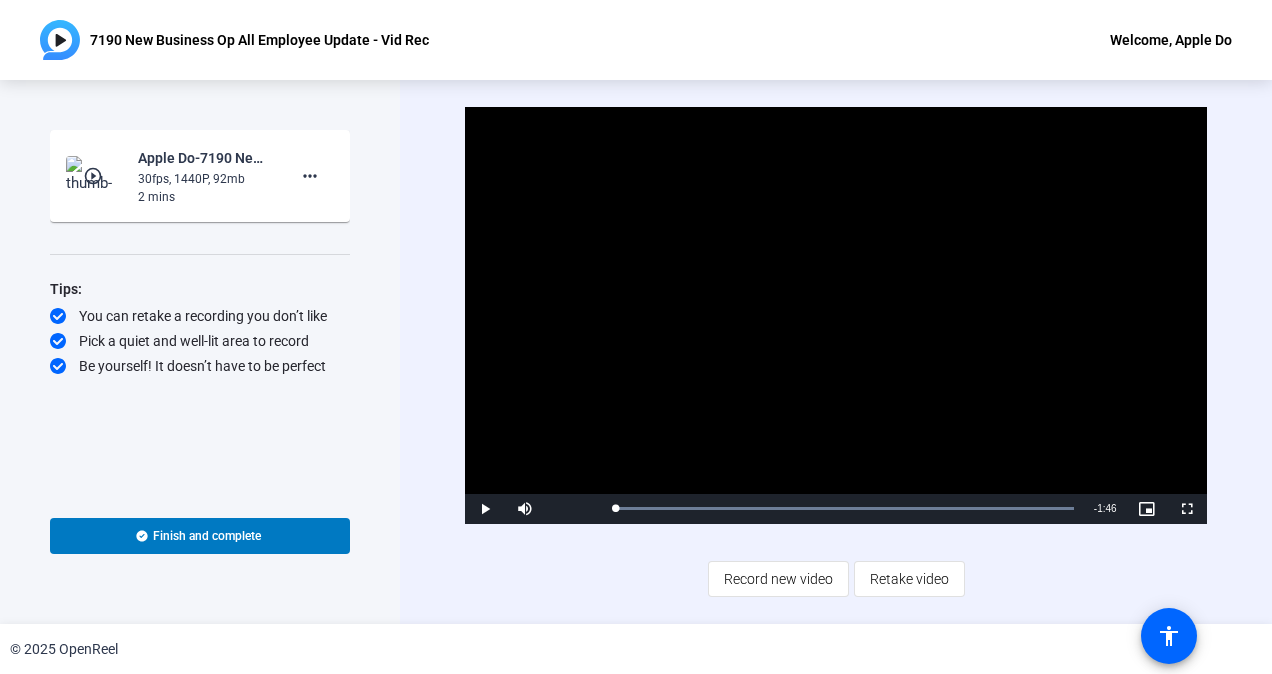 drag, startPoint x: 965, startPoint y: 504, endPoint x: 545, endPoint y: 477, distance: 420.86697 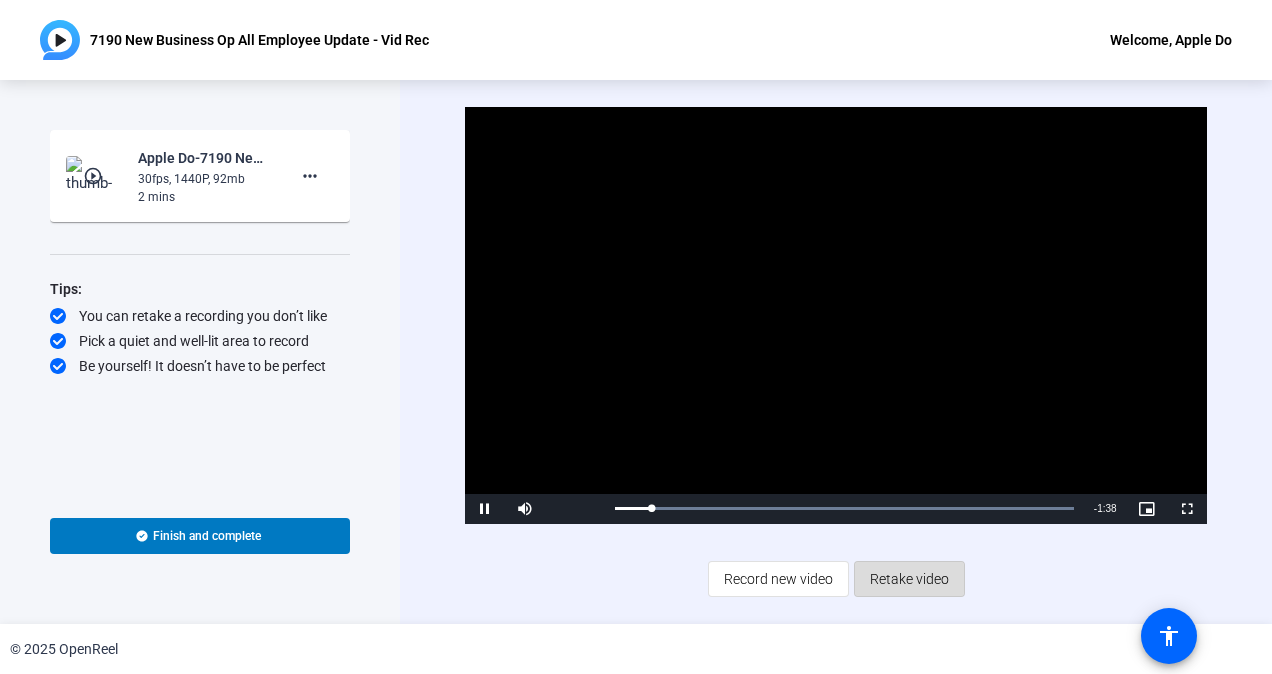 click on "Retake video" 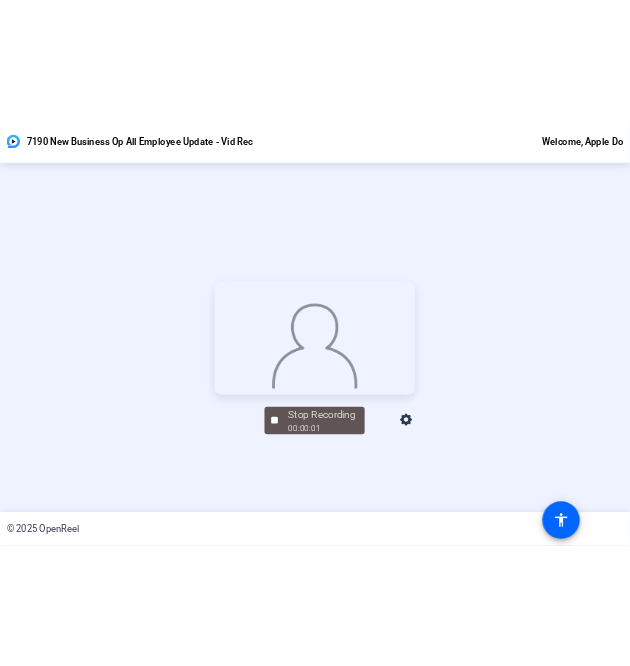 scroll, scrollTop: 96, scrollLeft: 0, axis: vertical 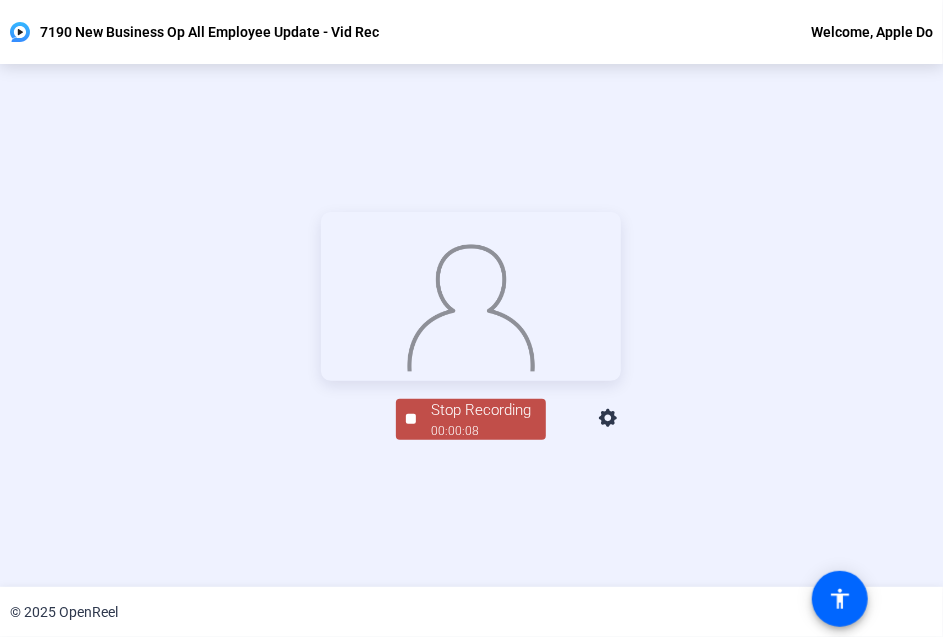 click on "Stop Recording" 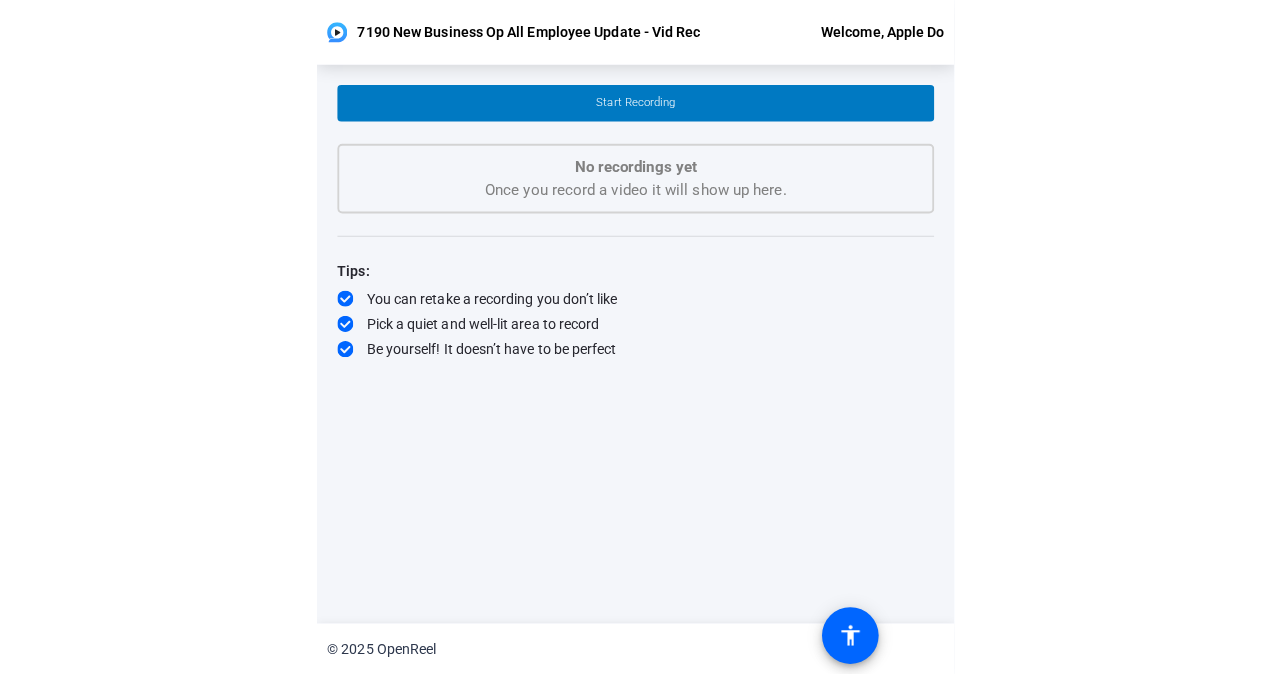 scroll, scrollTop: 0, scrollLeft: 0, axis: both 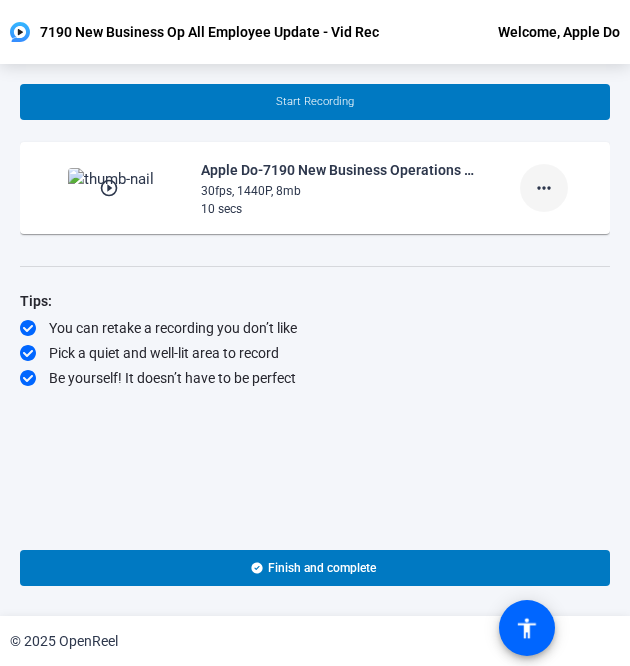 click on "more_horiz" 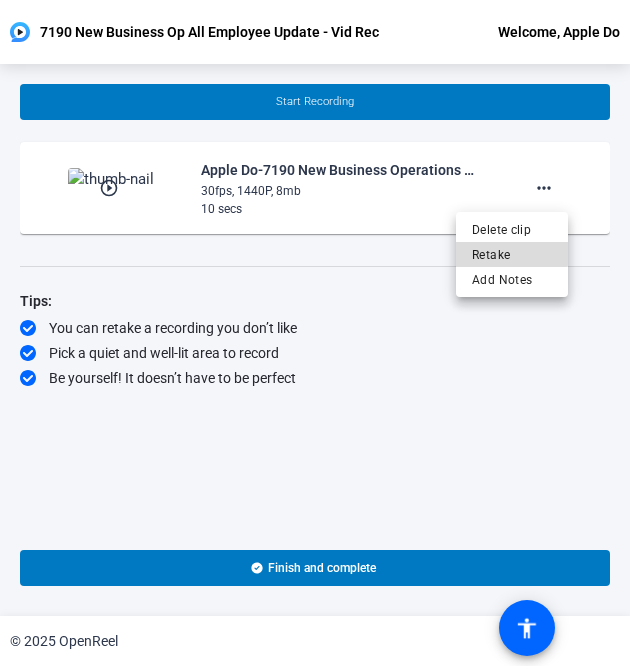 click on "Retake" at bounding box center [512, 255] 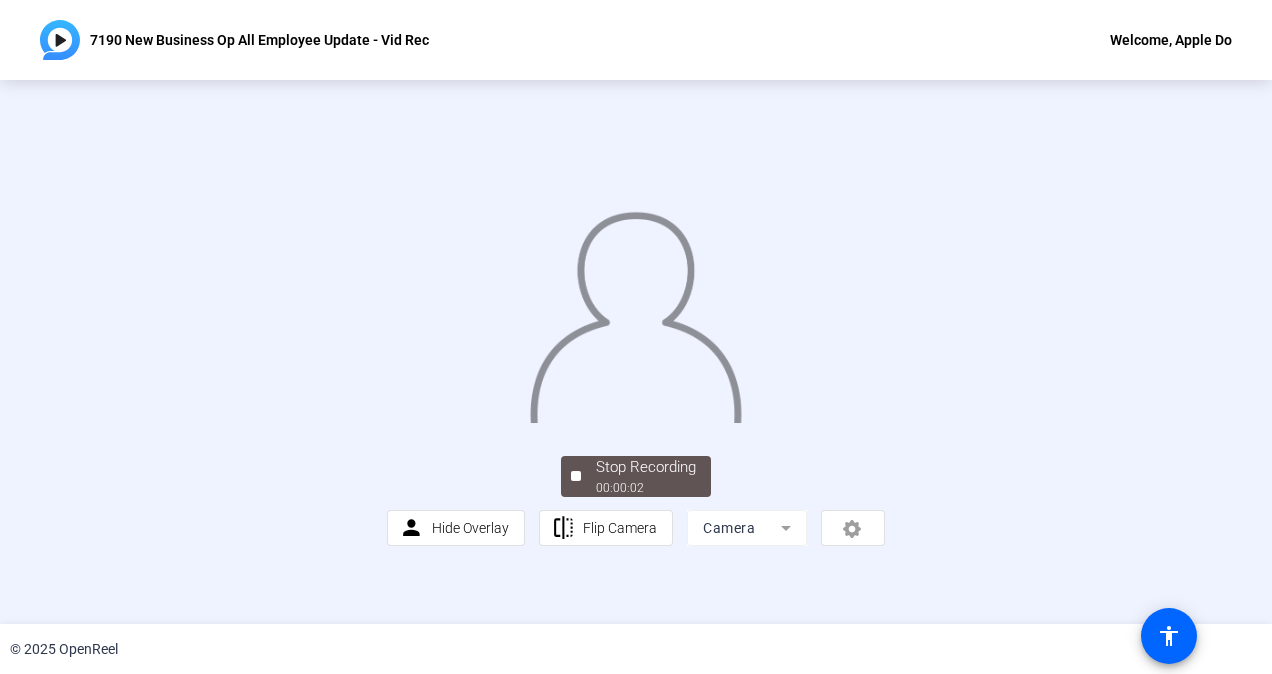 scroll, scrollTop: 106, scrollLeft: 0, axis: vertical 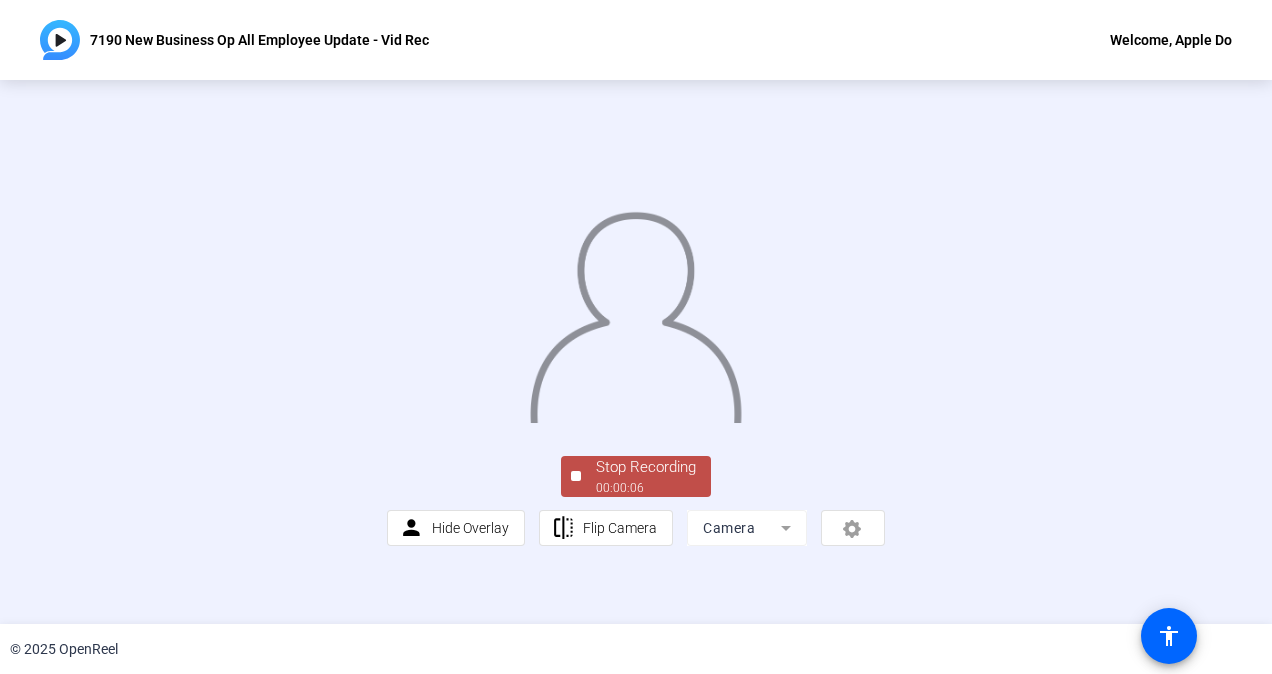 click on "Stop Recording" 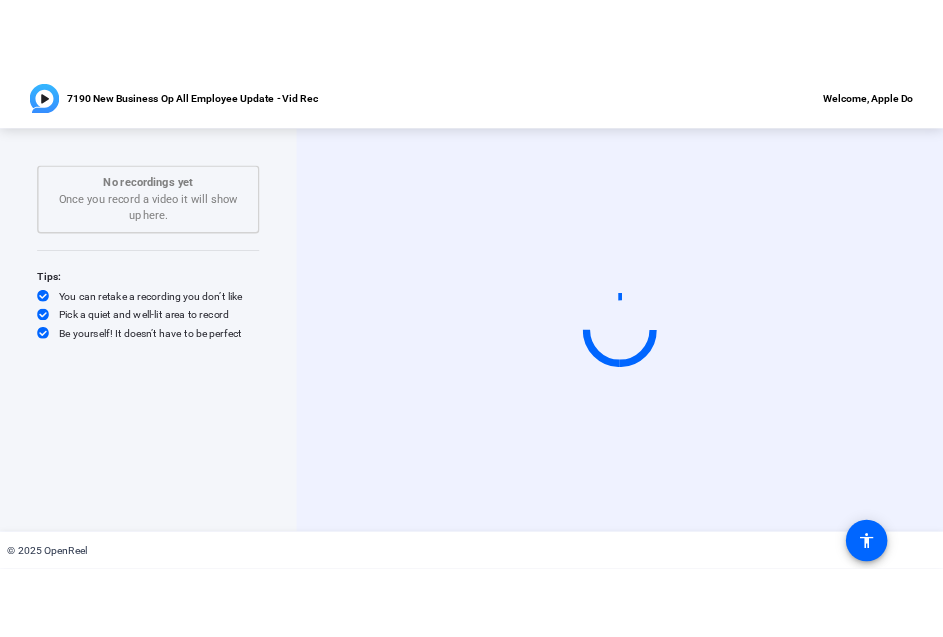 scroll, scrollTop: 0, scrollLeft: 0, axis: both 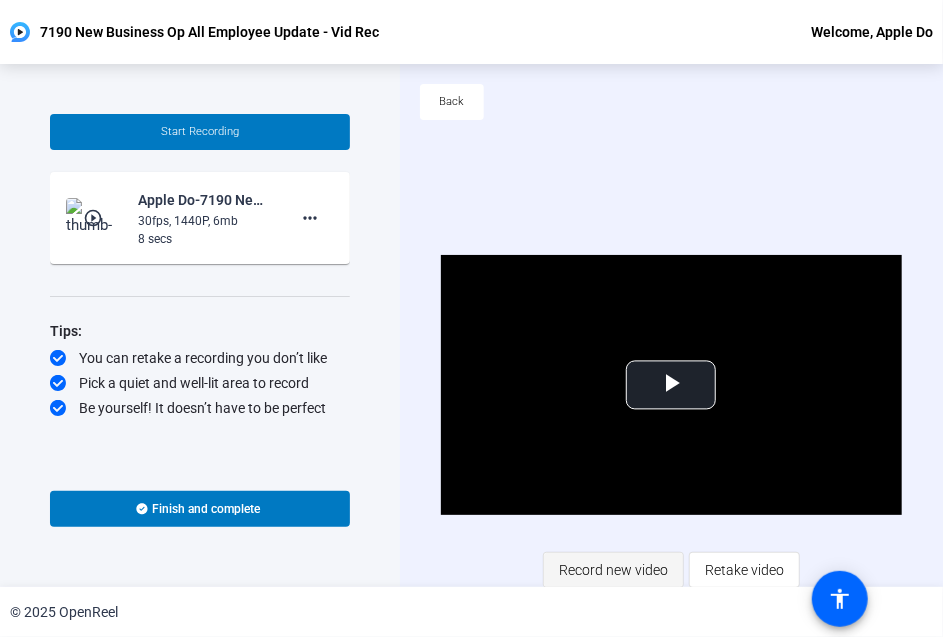 click on "Record new video" 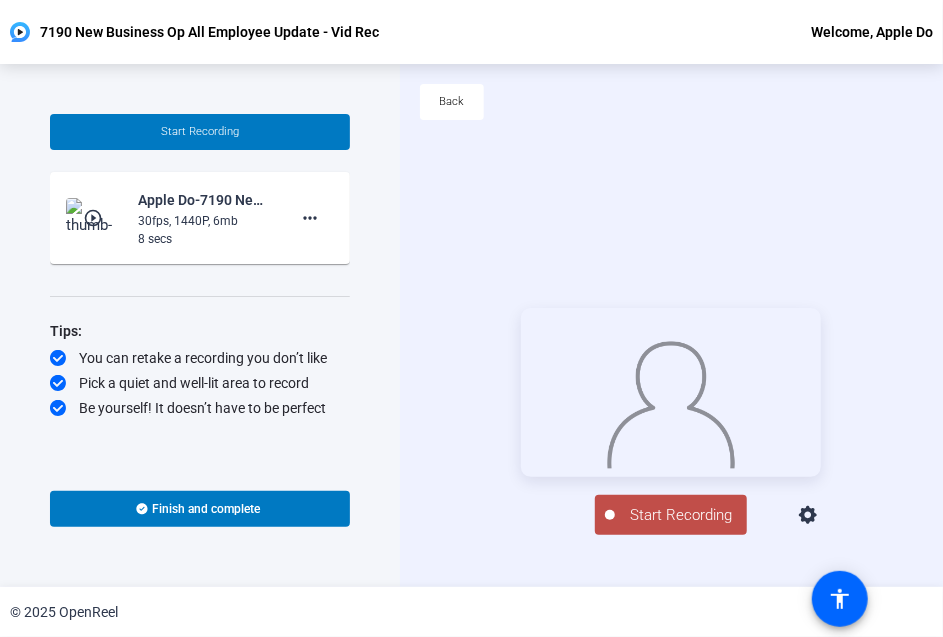 click on "Start Recording" 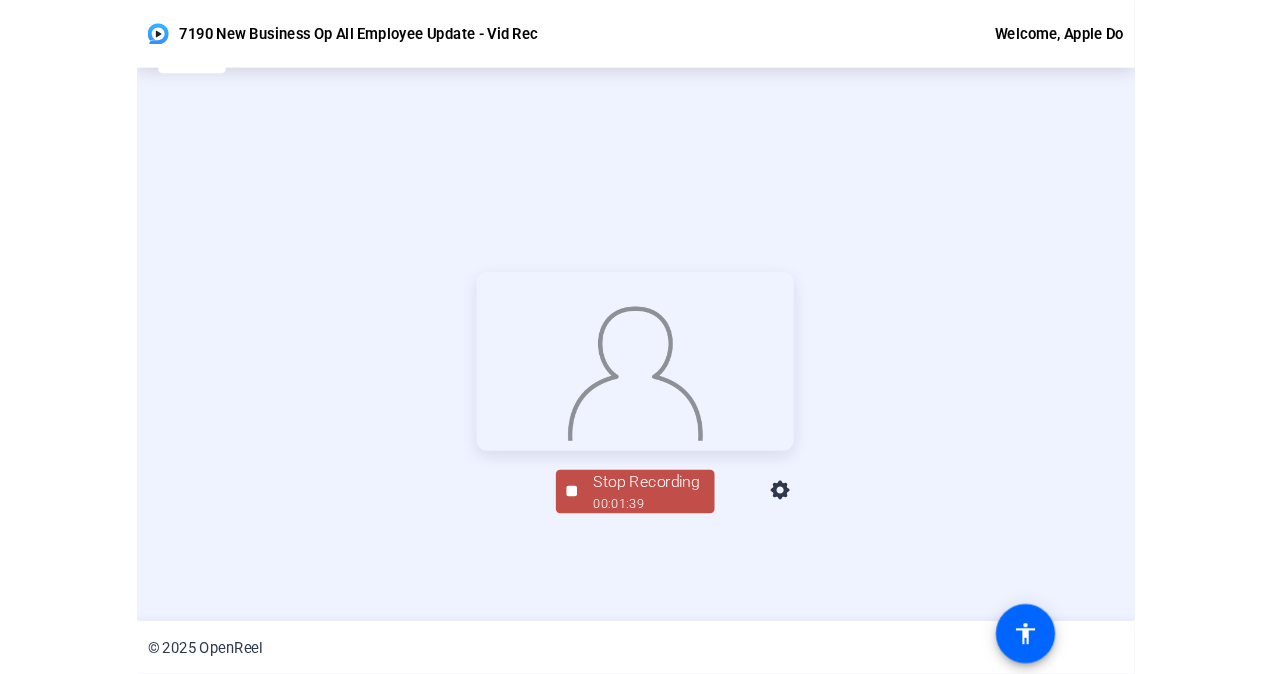 scroll, scrollTop: 96, scrollLeft: 0, axis: vertical 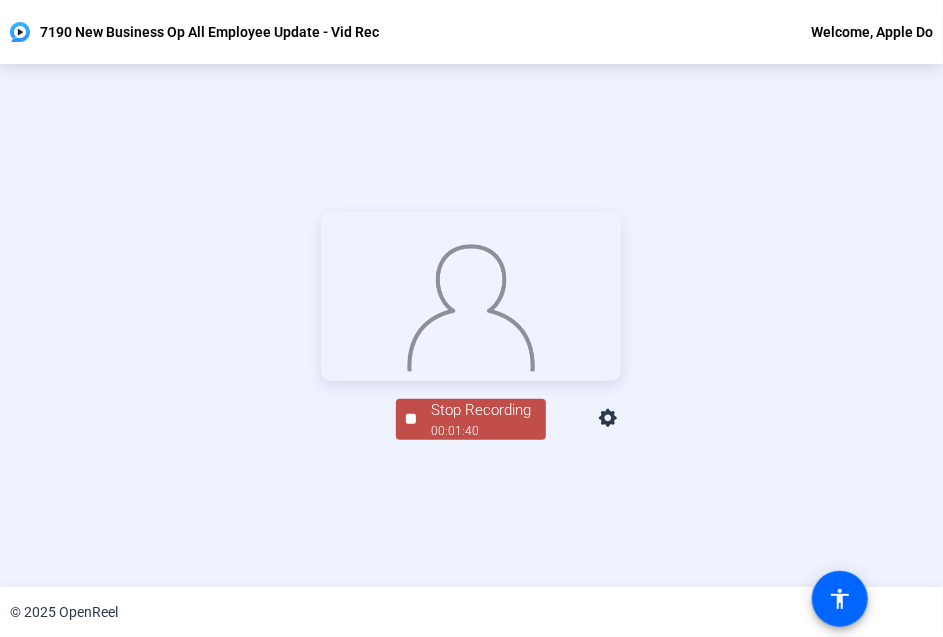 click on "00:01:40" 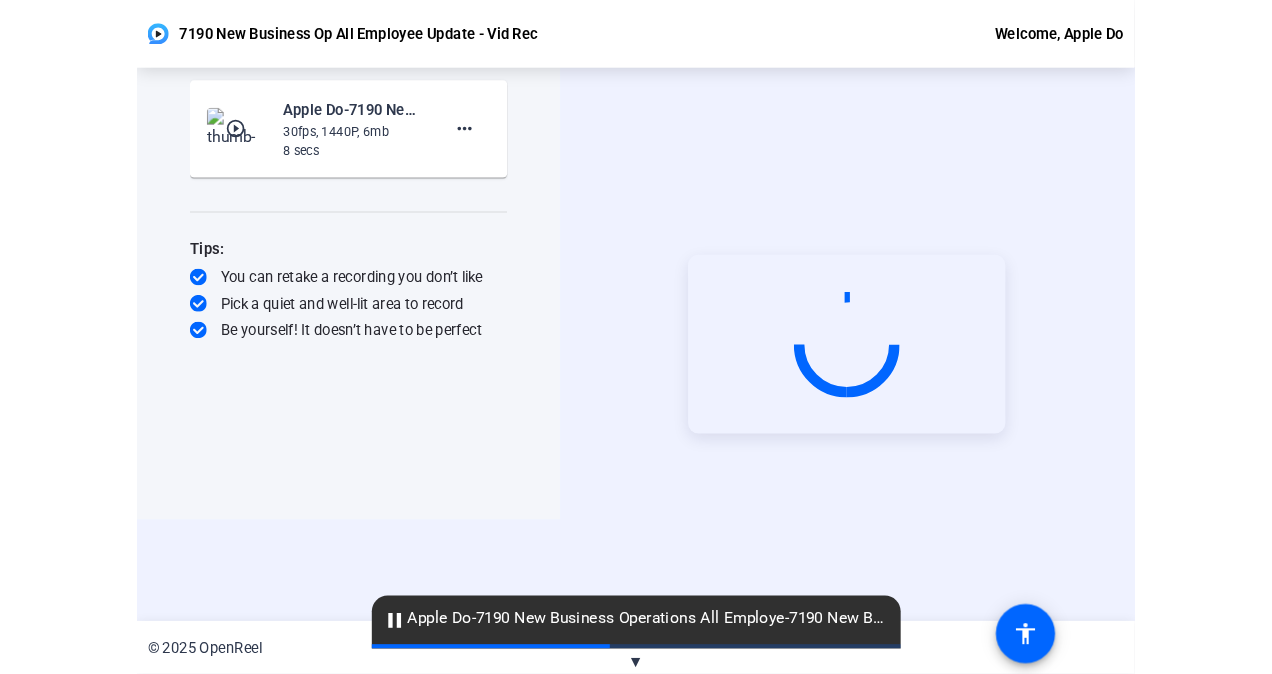 scroll, scrollTop: 0, scrollLeft: 0, axis: both 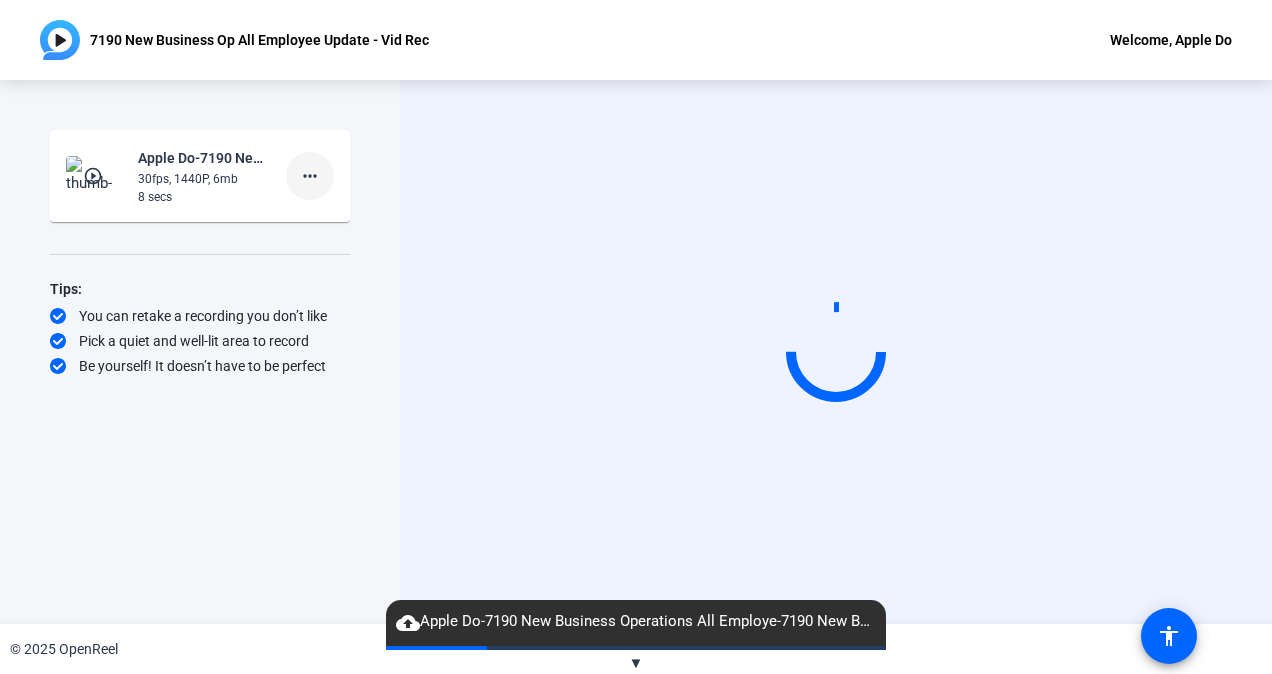 click on "more_horiz" 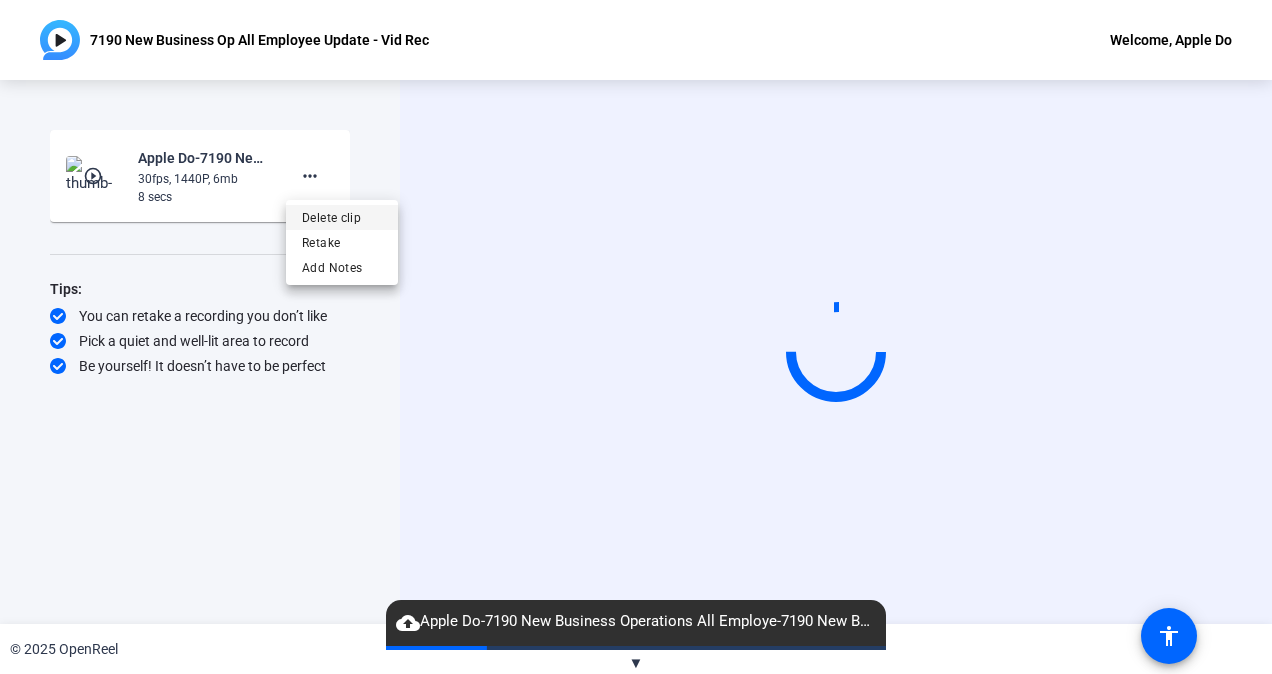 click on "Delete clip" at bounding box center (342, 218) 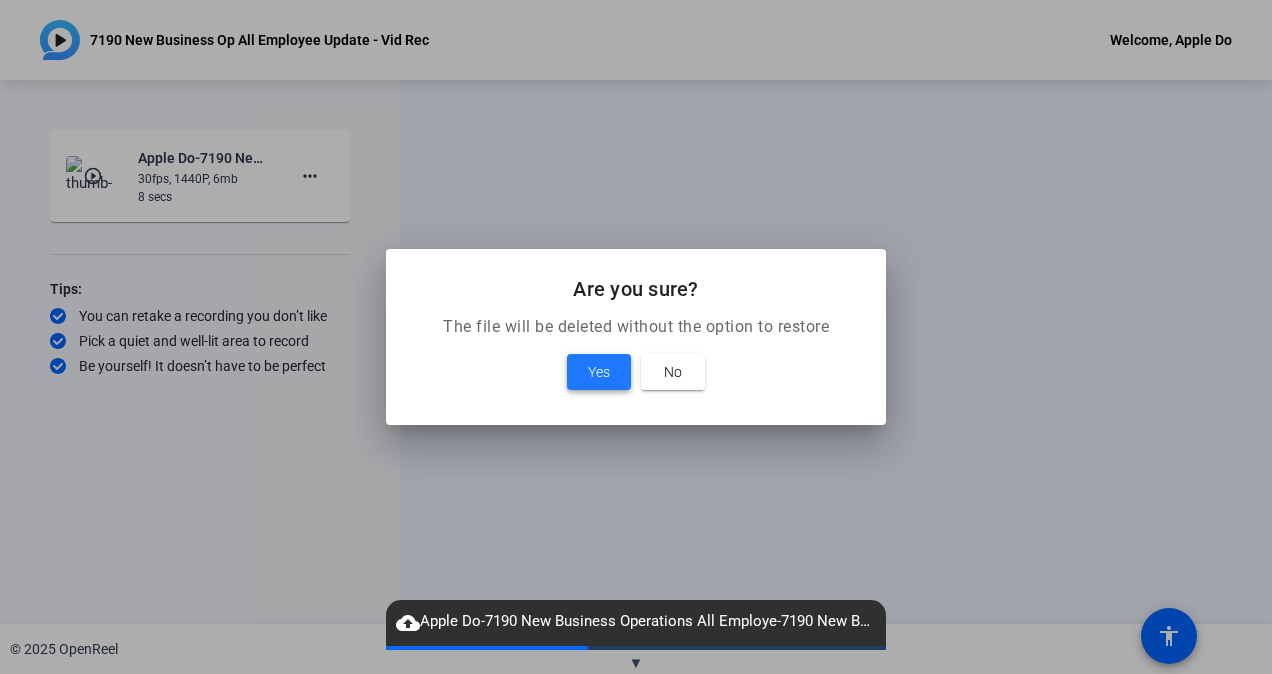 click on "Yes" at bounding box center (599, 372) 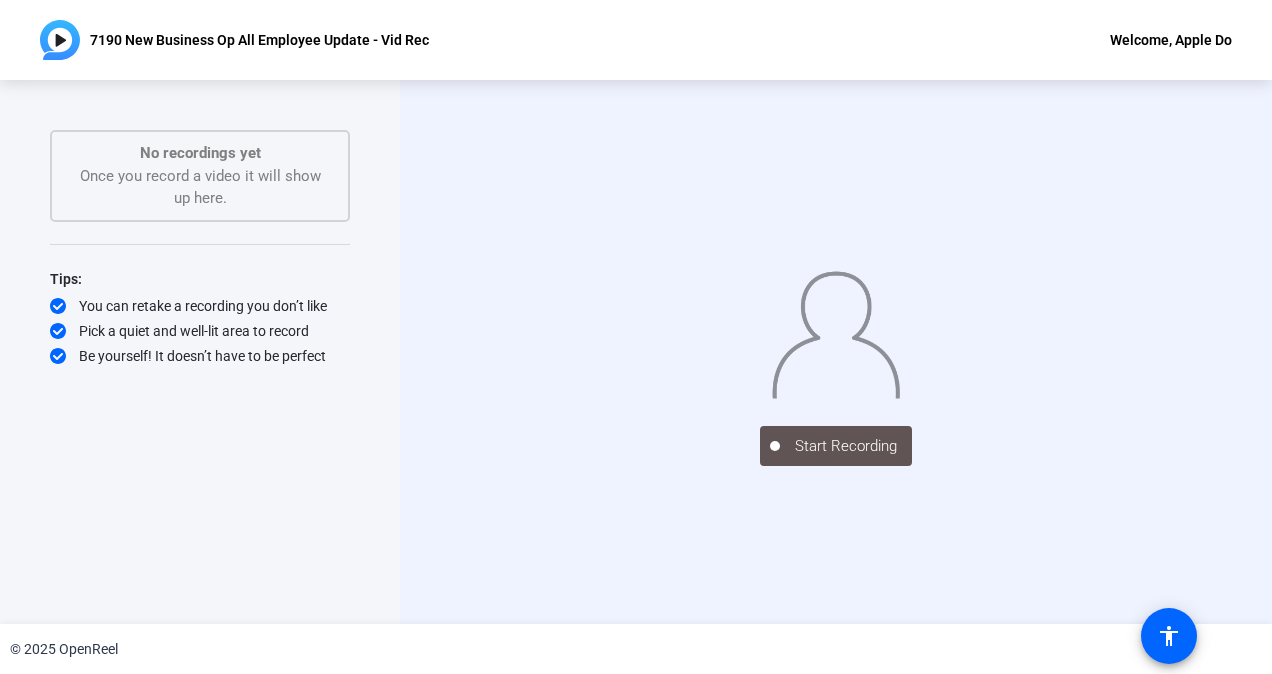 click on "No recordings yet" 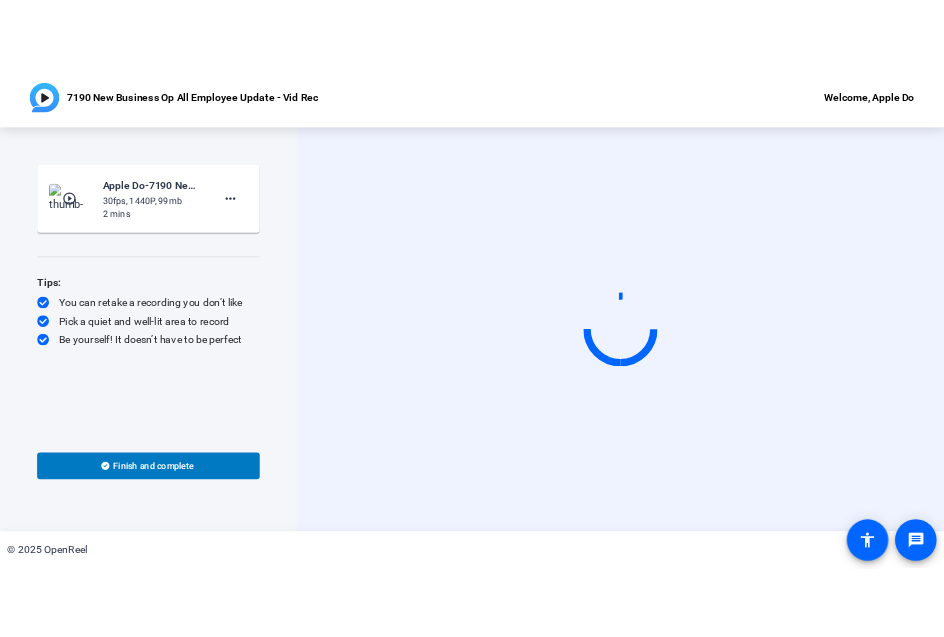 scroll, scrollTop: 0, scrollLeft: 0, axis: both 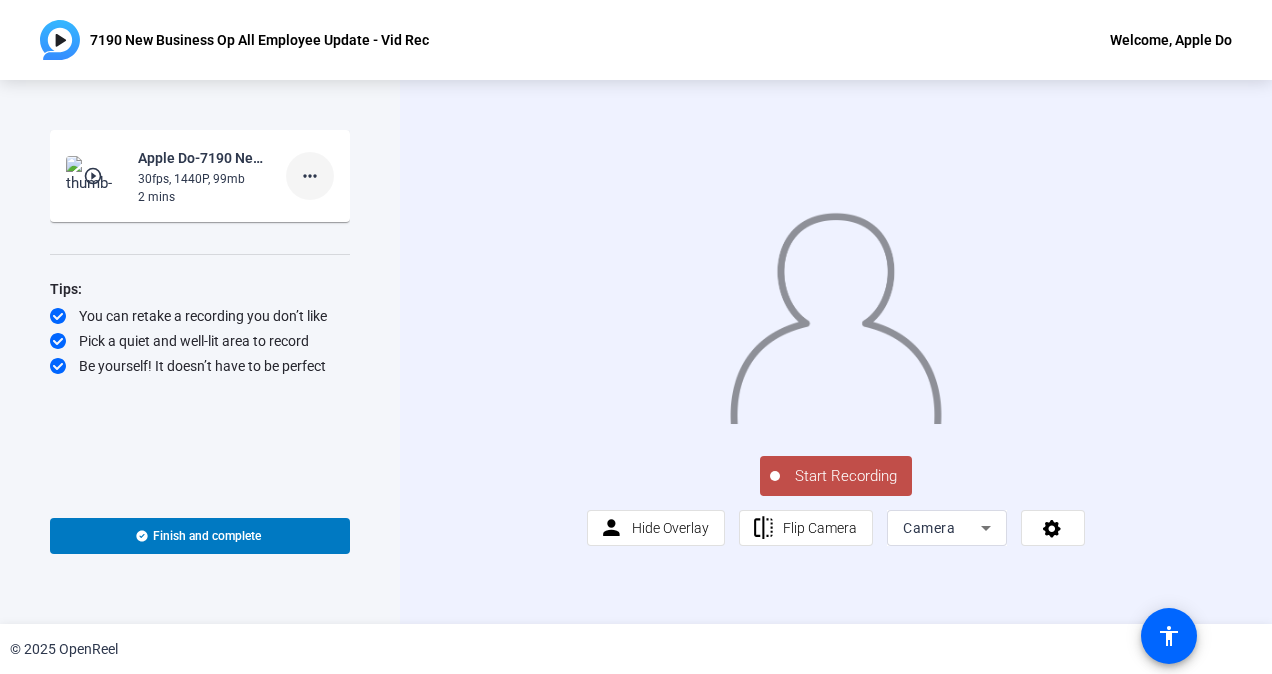 click on "more_horiz" 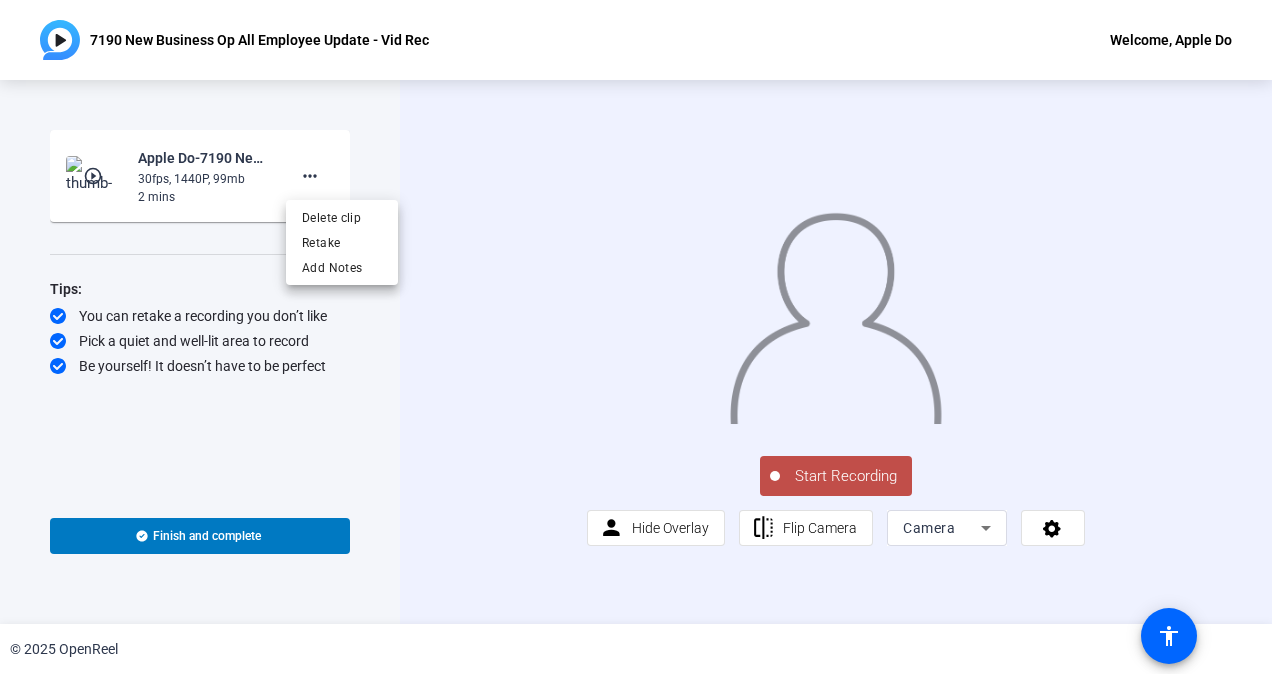 click at bounding box center [636, 337] 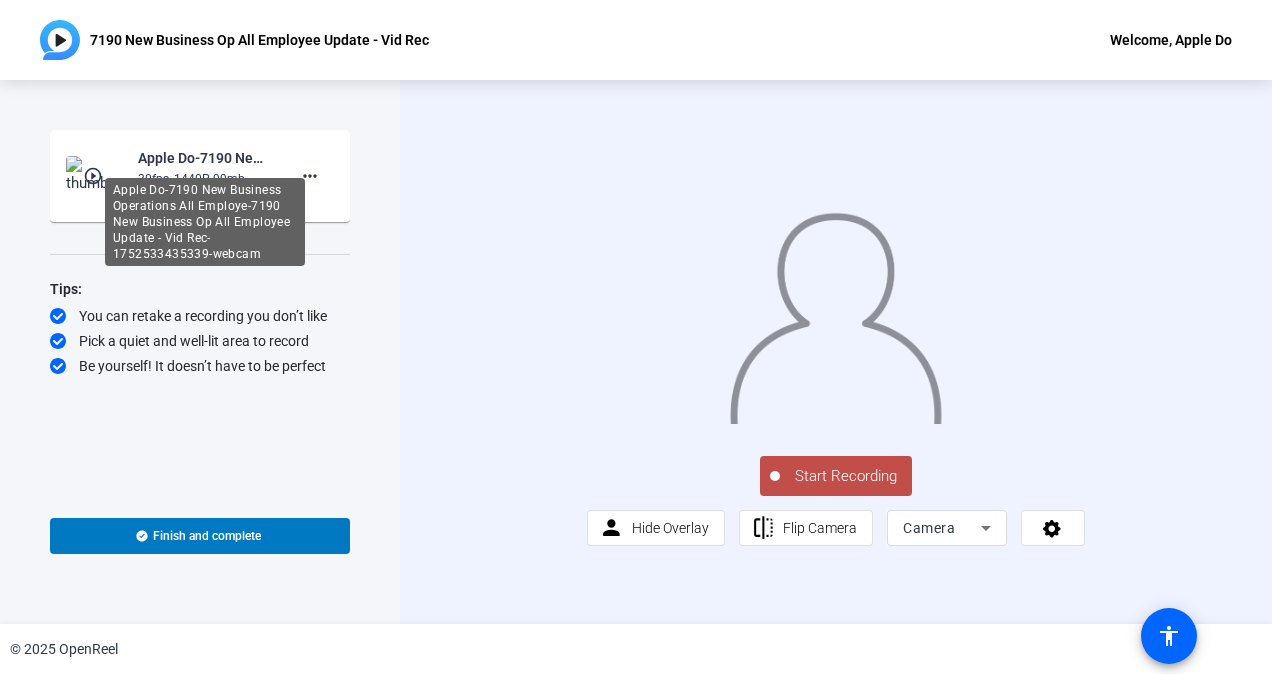 click on "Apple Do-7190 New Business Operations All Employe-7190 New Business Op All Employee Update - Vid Rec-1752533435339-webcam" 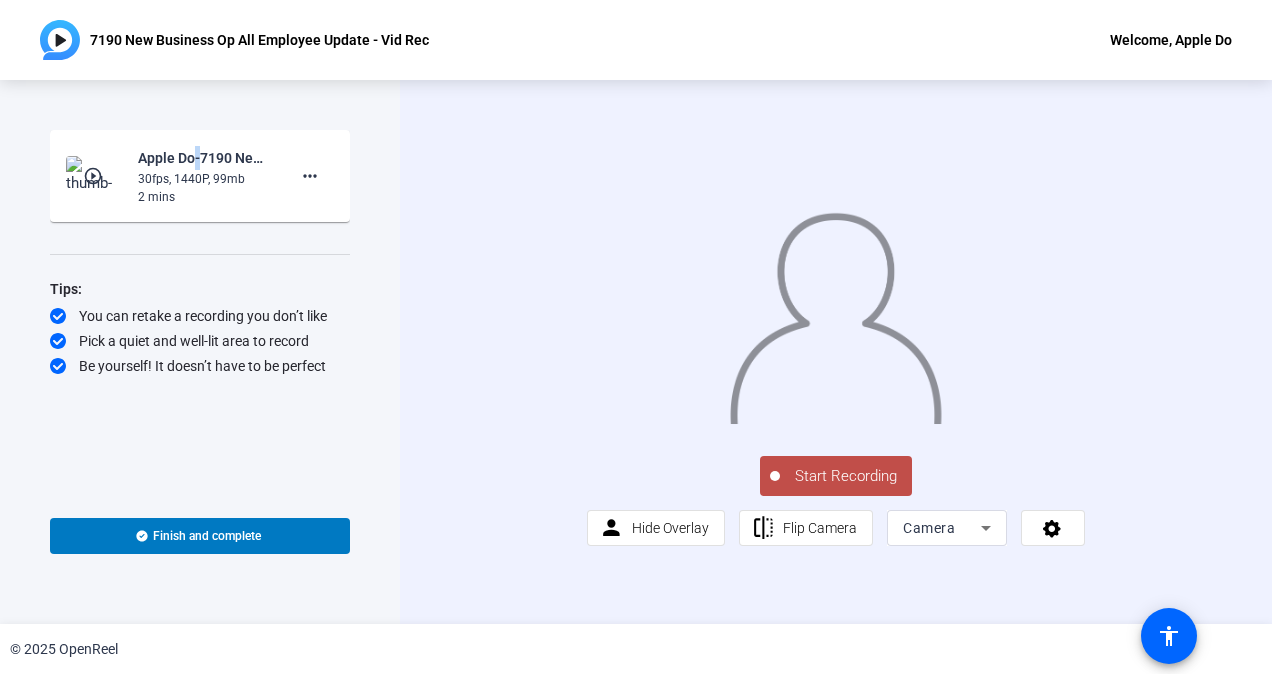click on "Apple Do-7190 New Business Operations All Employe-7190 New Business Op All Employee Update - Vid Rec-1752533435339-webcam" 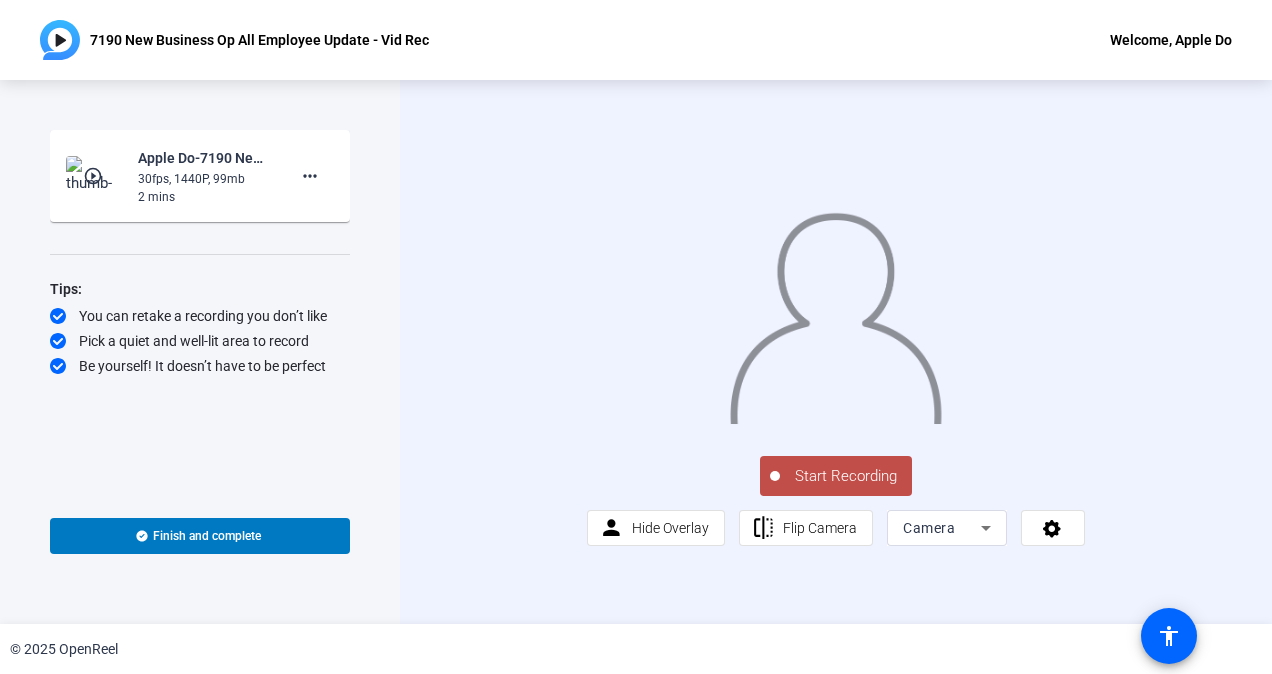 drag, startPoint x: 196, startPoint y: 154, endPoint x: 180, endPoint y: 166, distance: 20 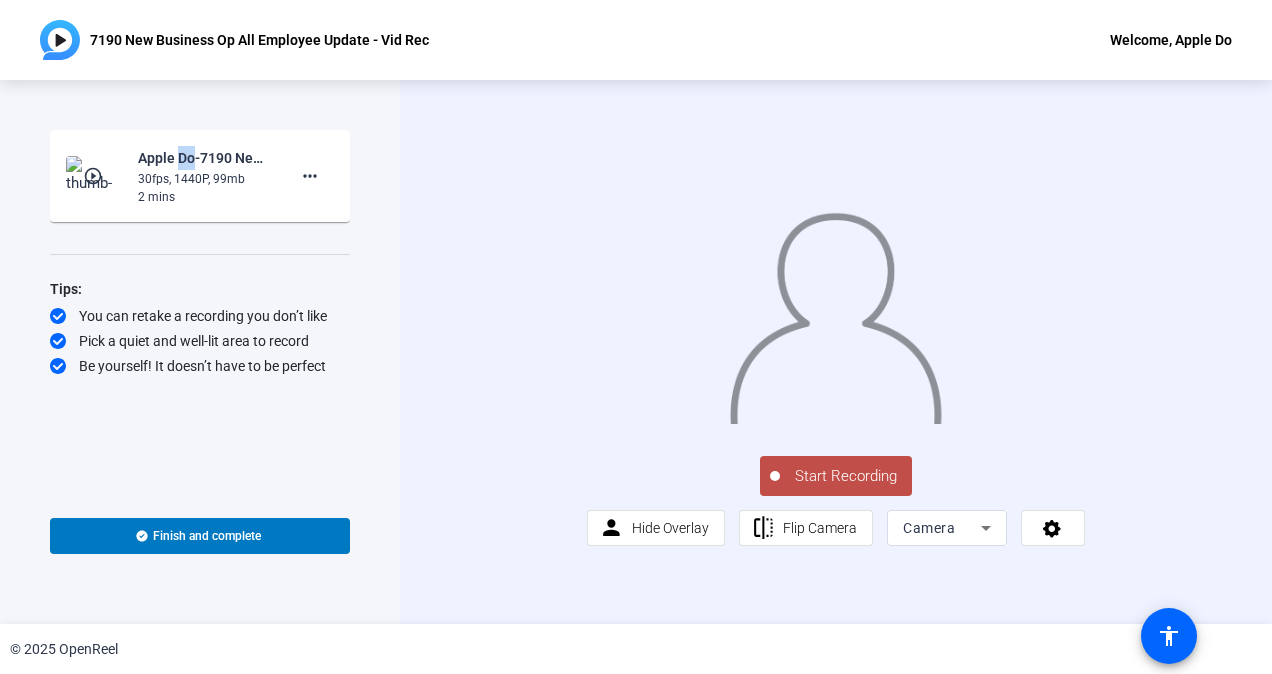 click on "Apple Do-7190 New Business Operations All Employe-7190 New Business Op All Employee Update - Vid Rec-1752533435339-webcam" 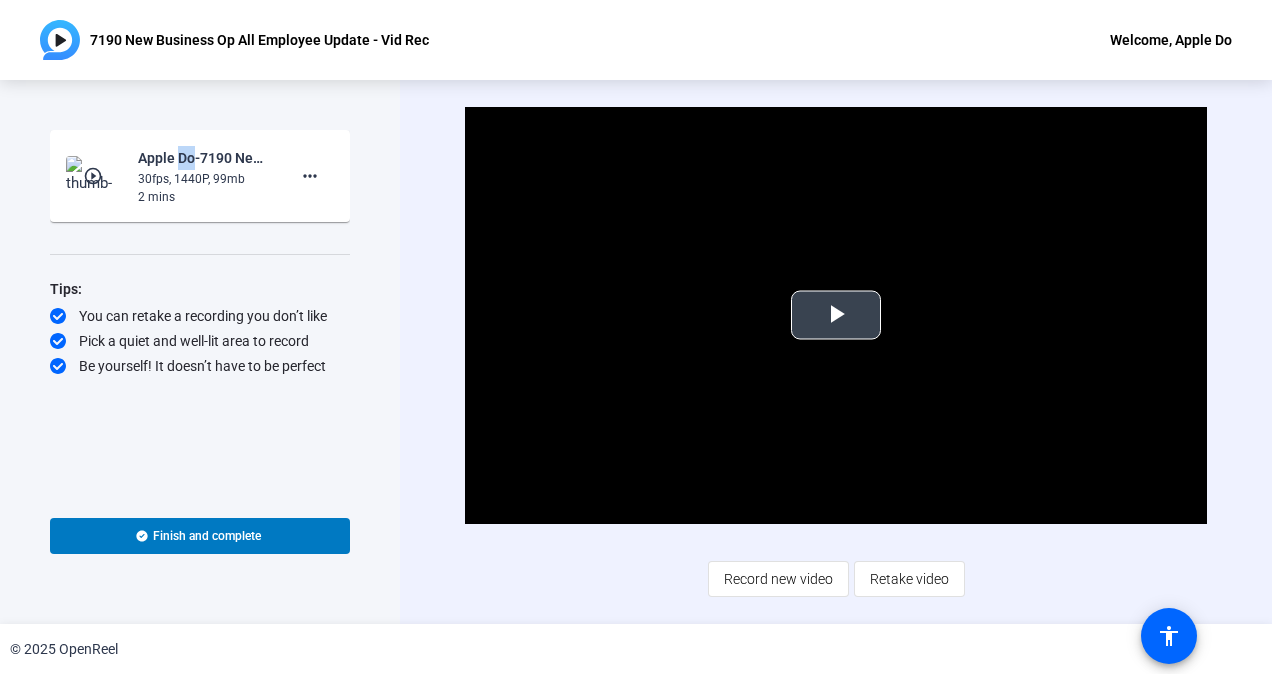 click at bounding box center (836, 315) 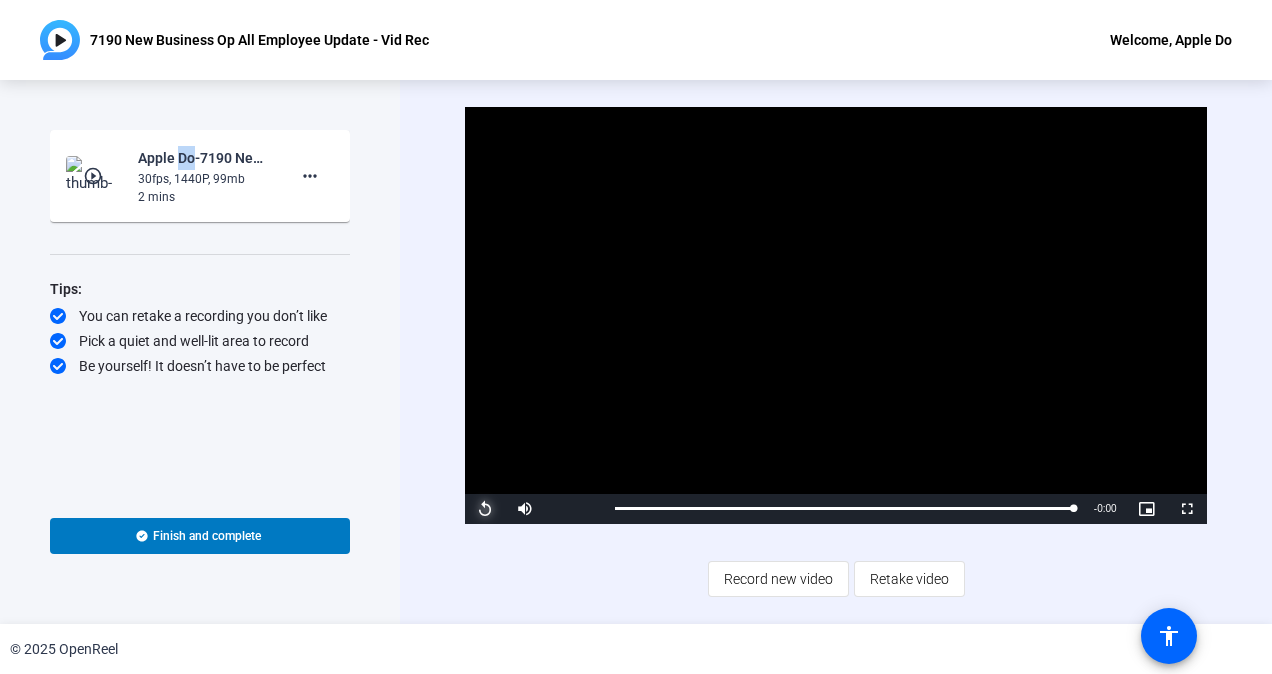 click at bounding box center [485, 509] 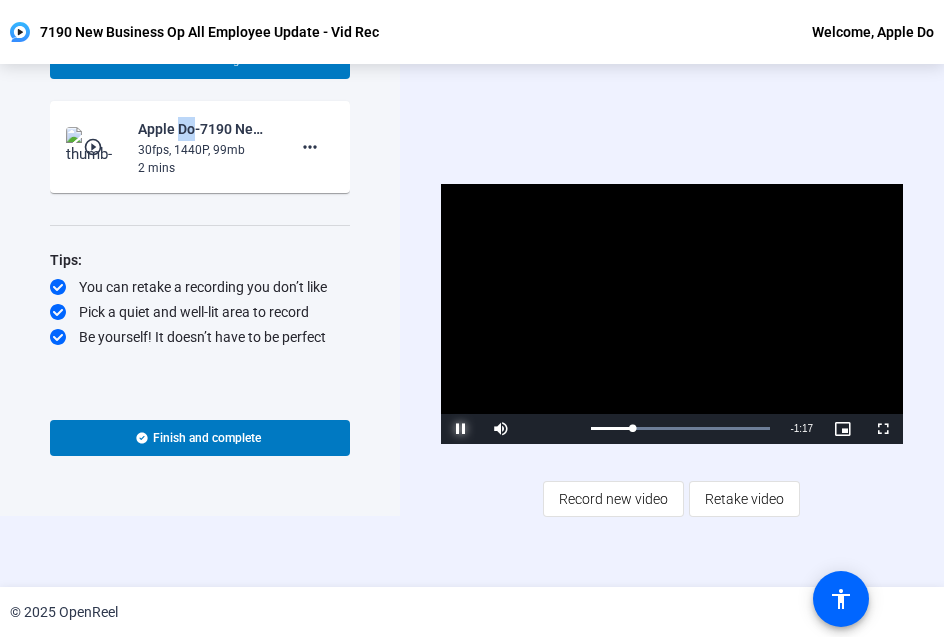 scroll, scrollTop: 96, scrollLeft: 0, axis: vertical 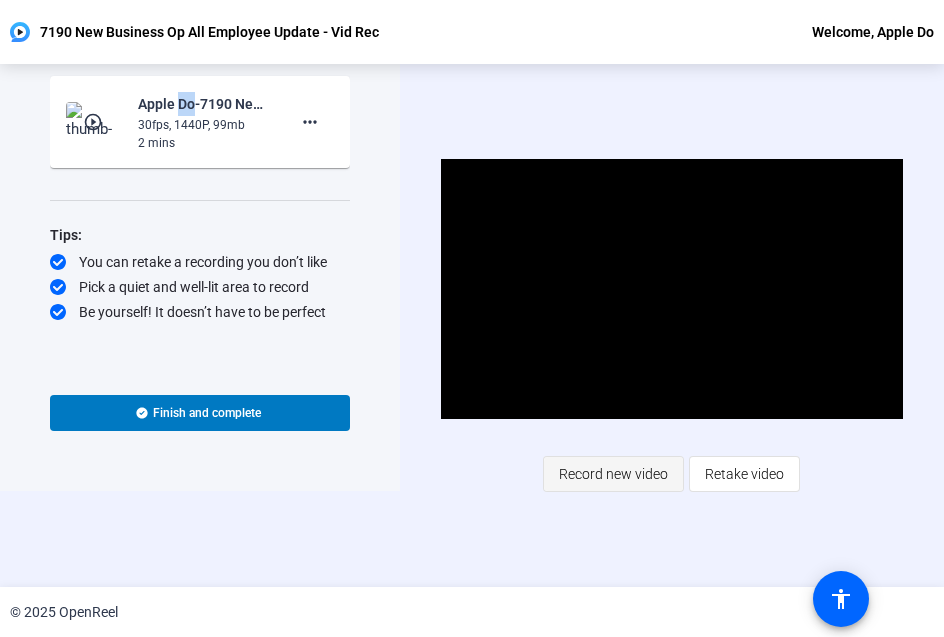 click on "Record new video" 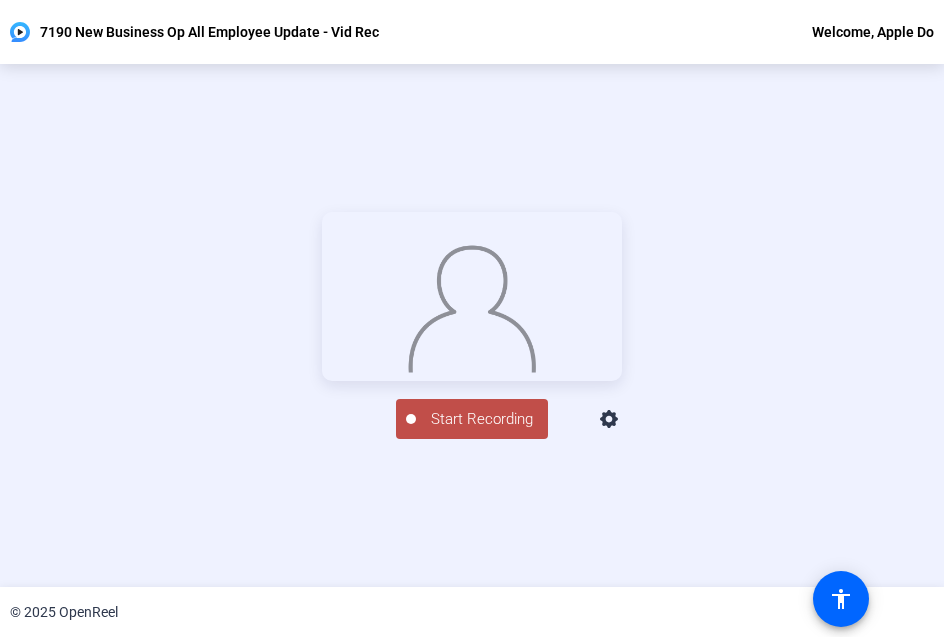 click on "Start Recording" 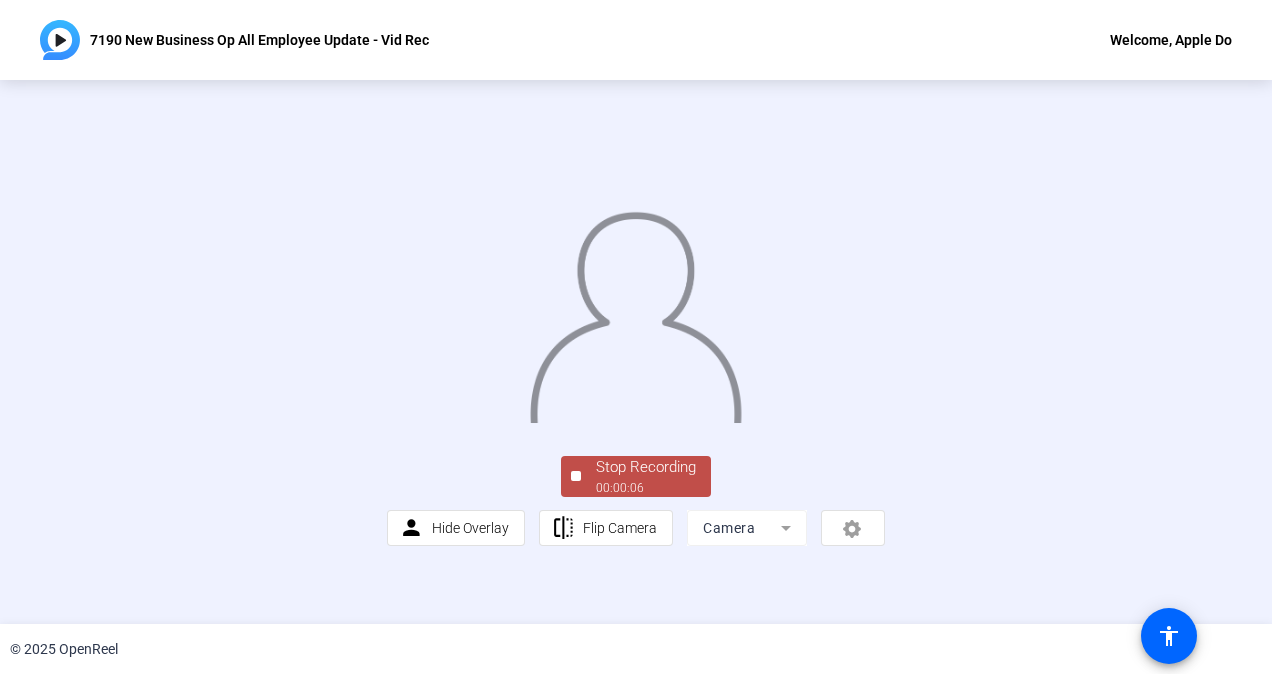 scroll, scrollTop: 106, scrollLeft: 0, axis: vertical 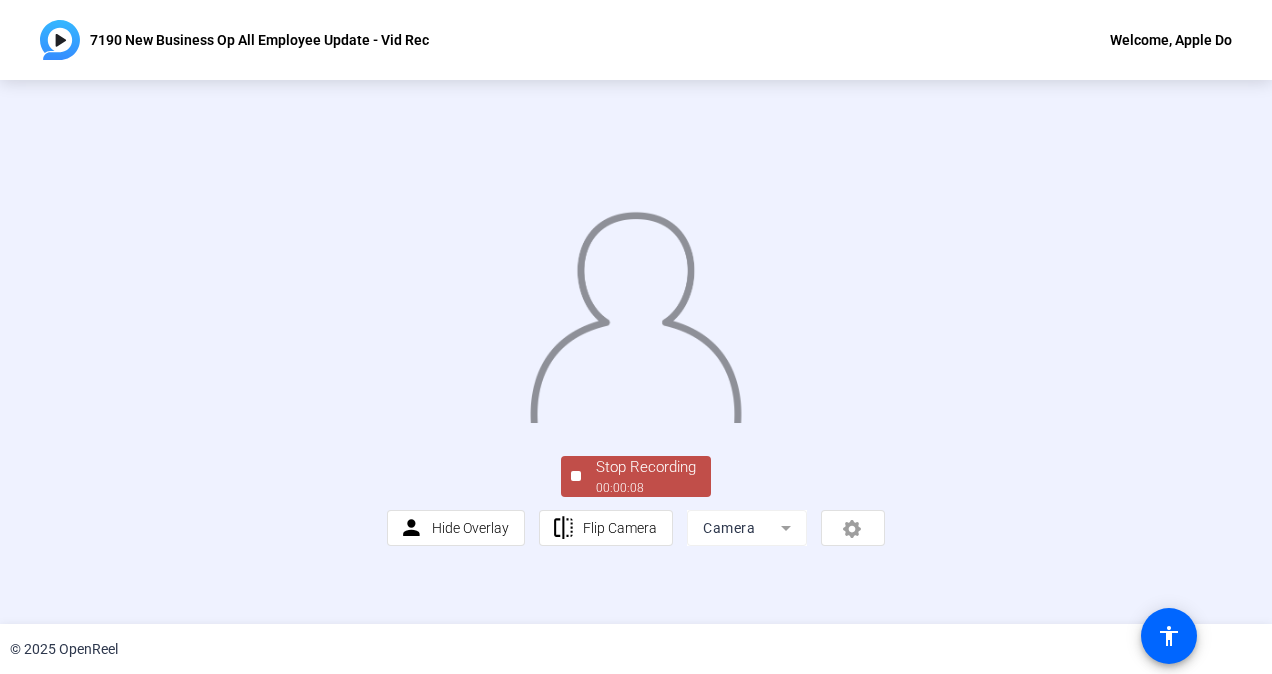 click on "00:00:08" 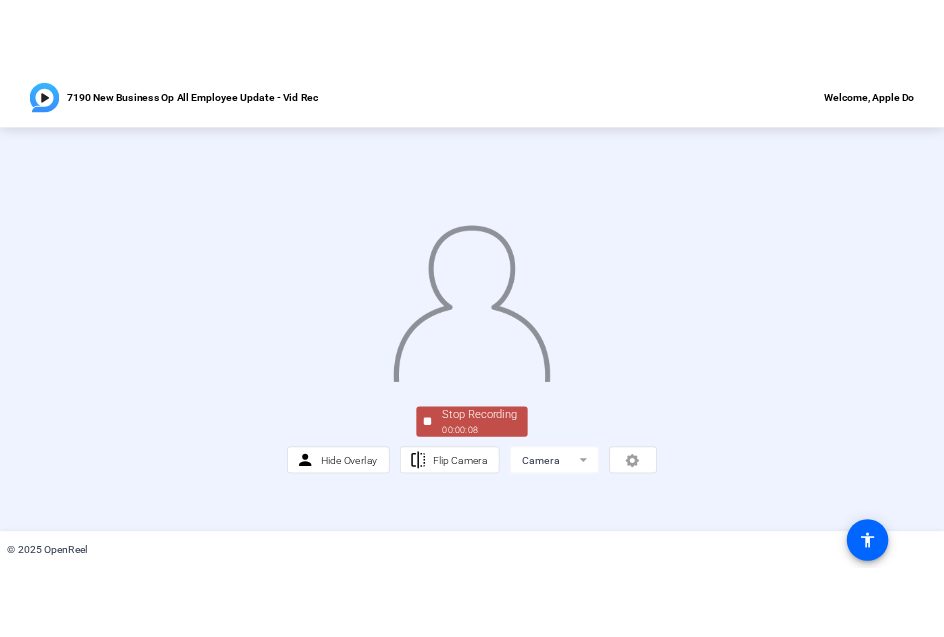 scroll, scrollTop: 0, scrollLeft: 0, axis: both 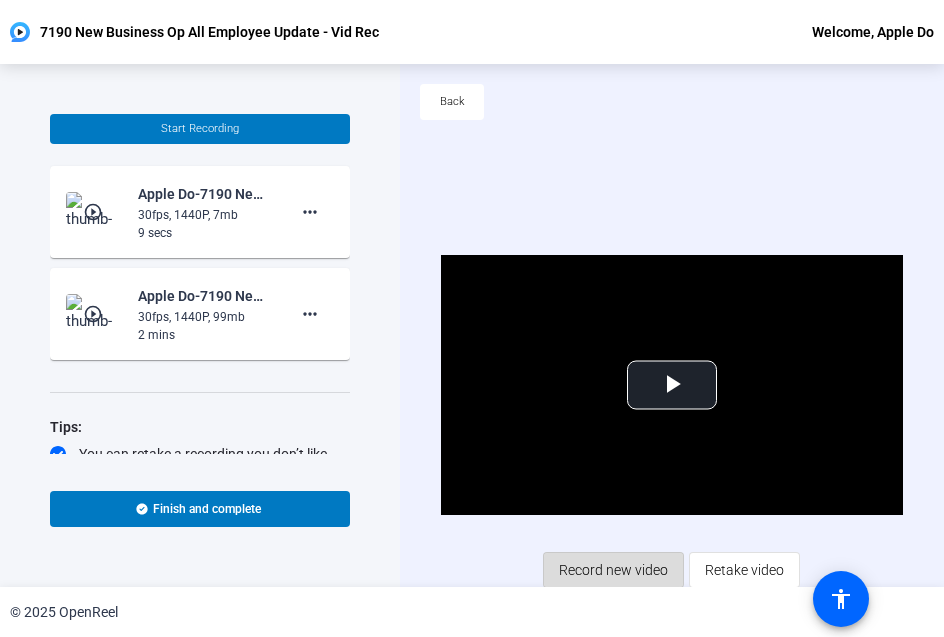click on "Record new video" 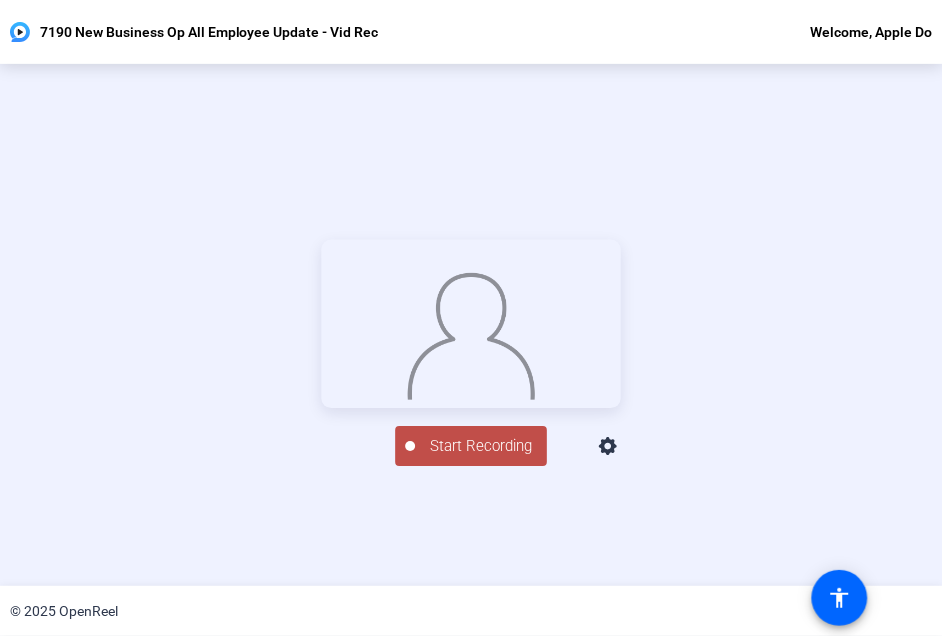scroll, scrollTop: 96, scrollLeft: 0, axis: vertical 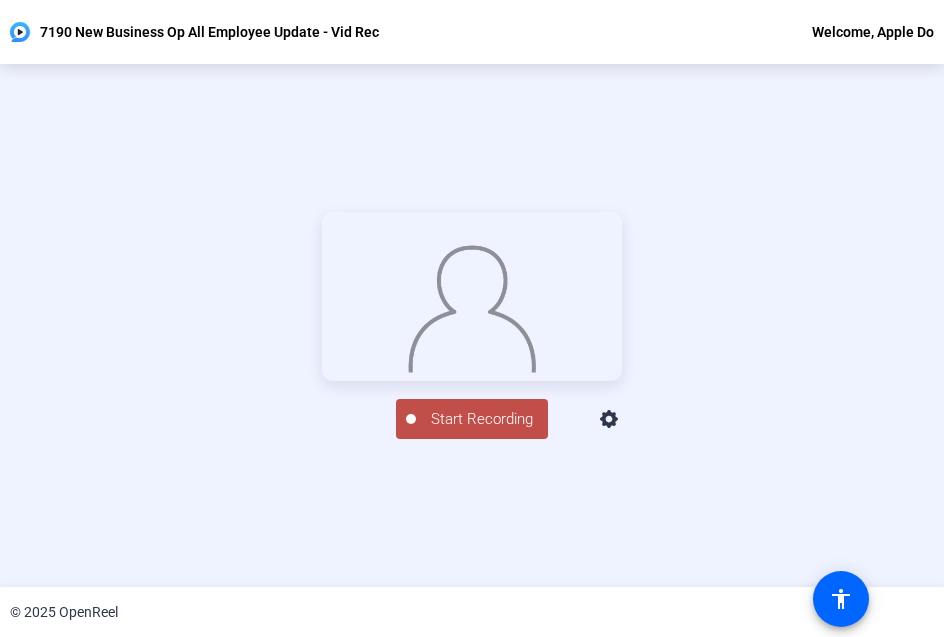 click on "Start Recording" 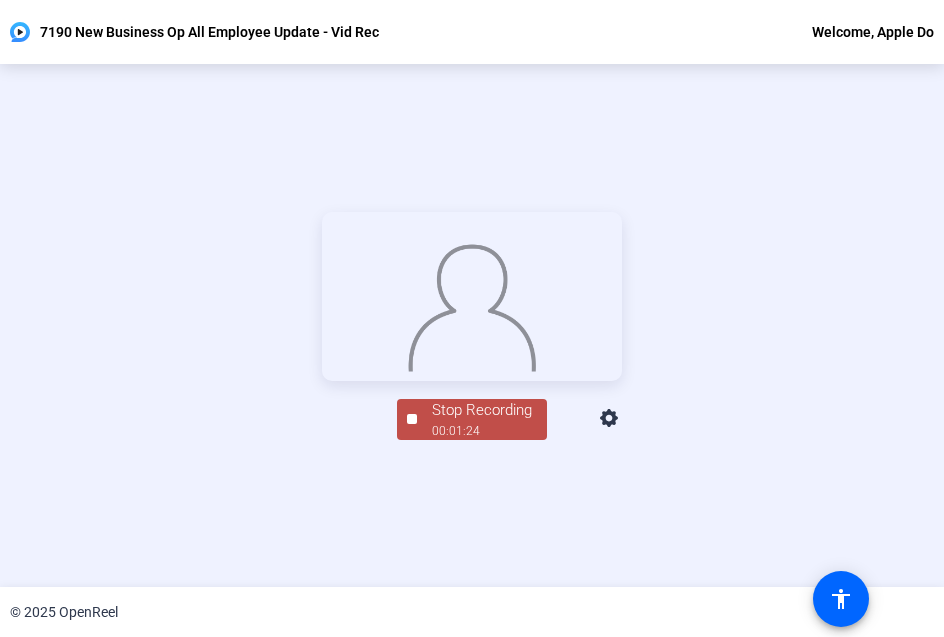 click on "Stop Recording" 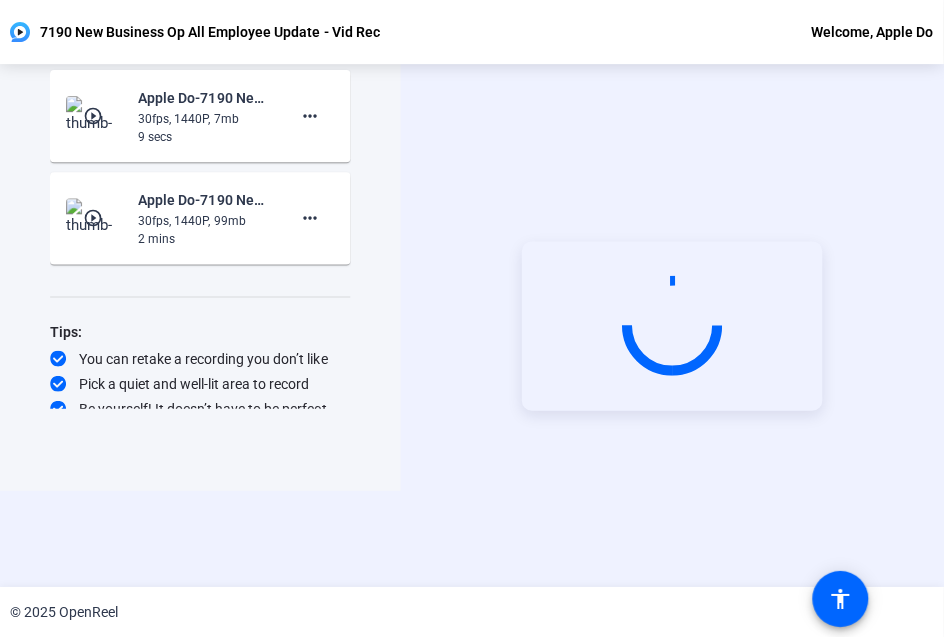 scroll, scrollTop: 0, scrollLeft: 0, axis: both 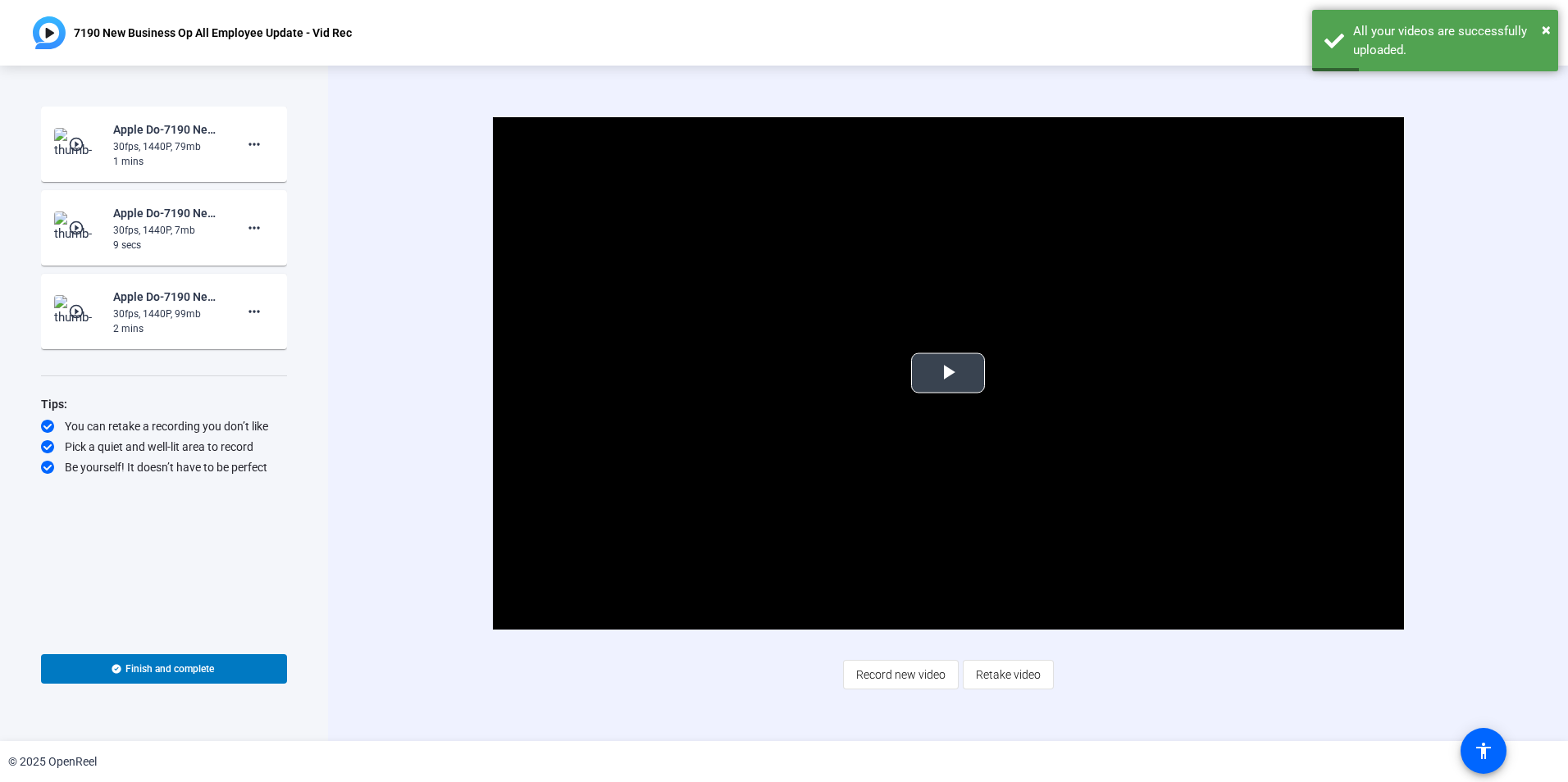 click at bounding box center (948, 373) 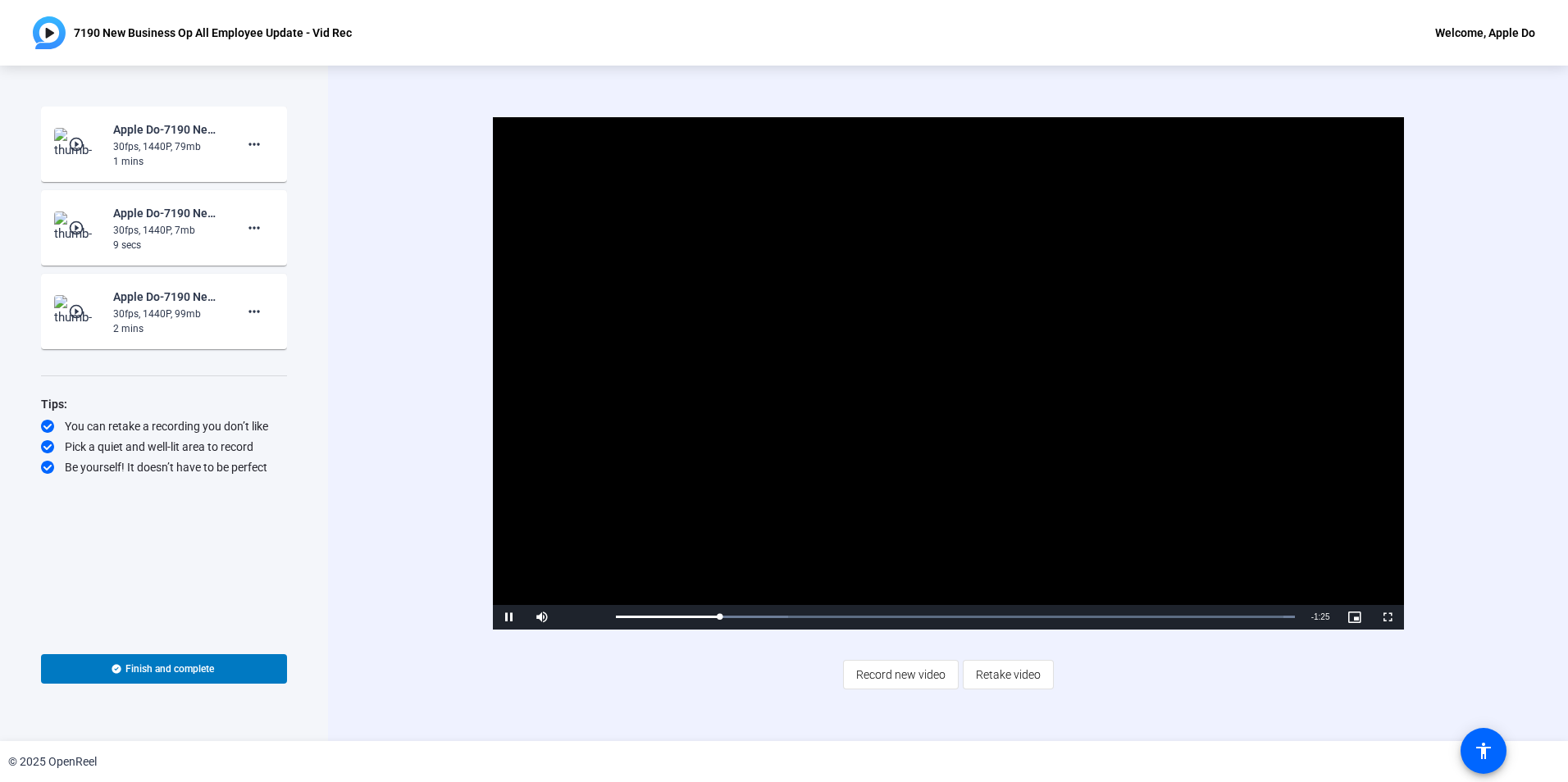 click on "30fps, 1440P, 79mb" 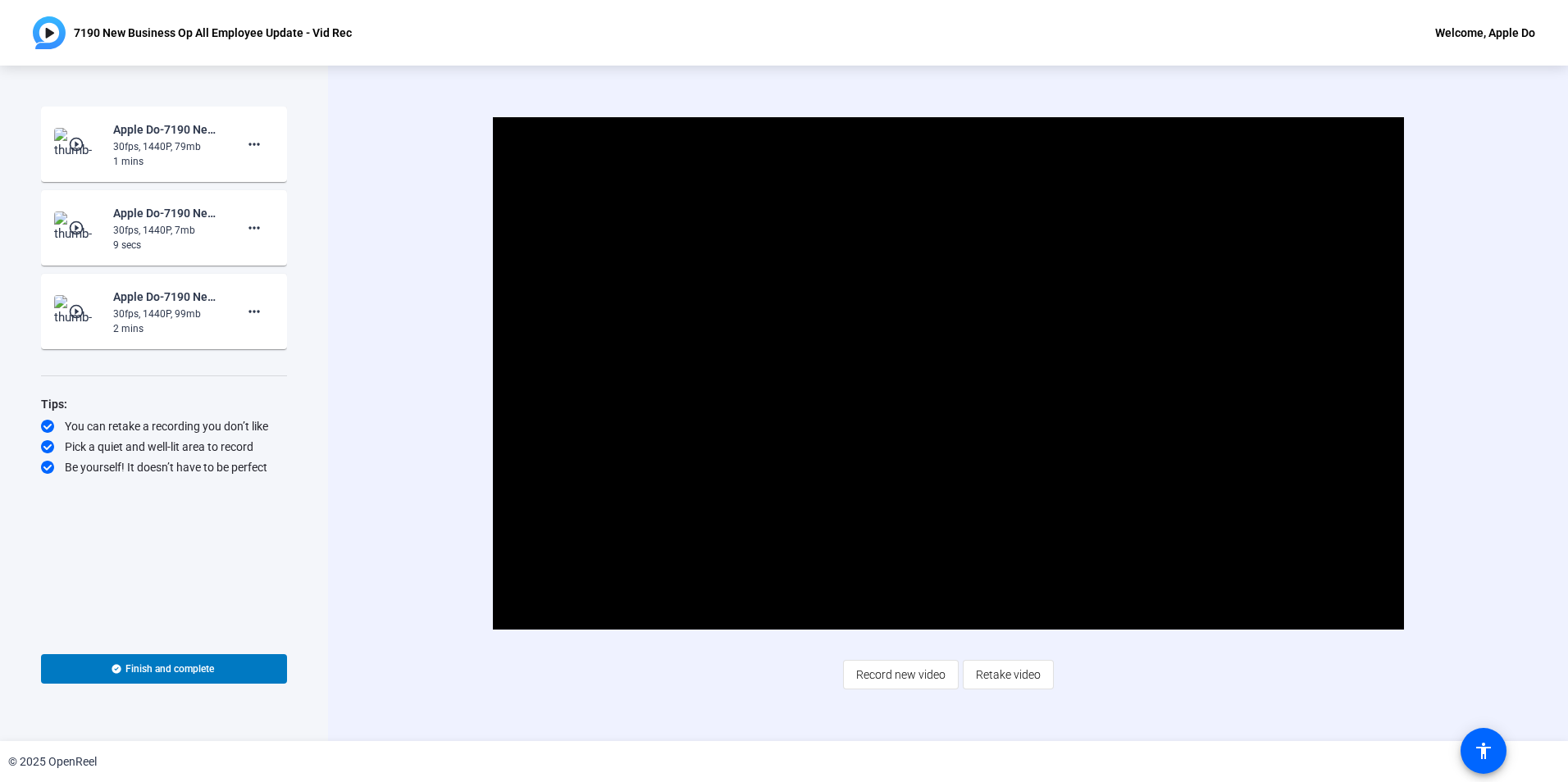 click on "play_circle_outline" 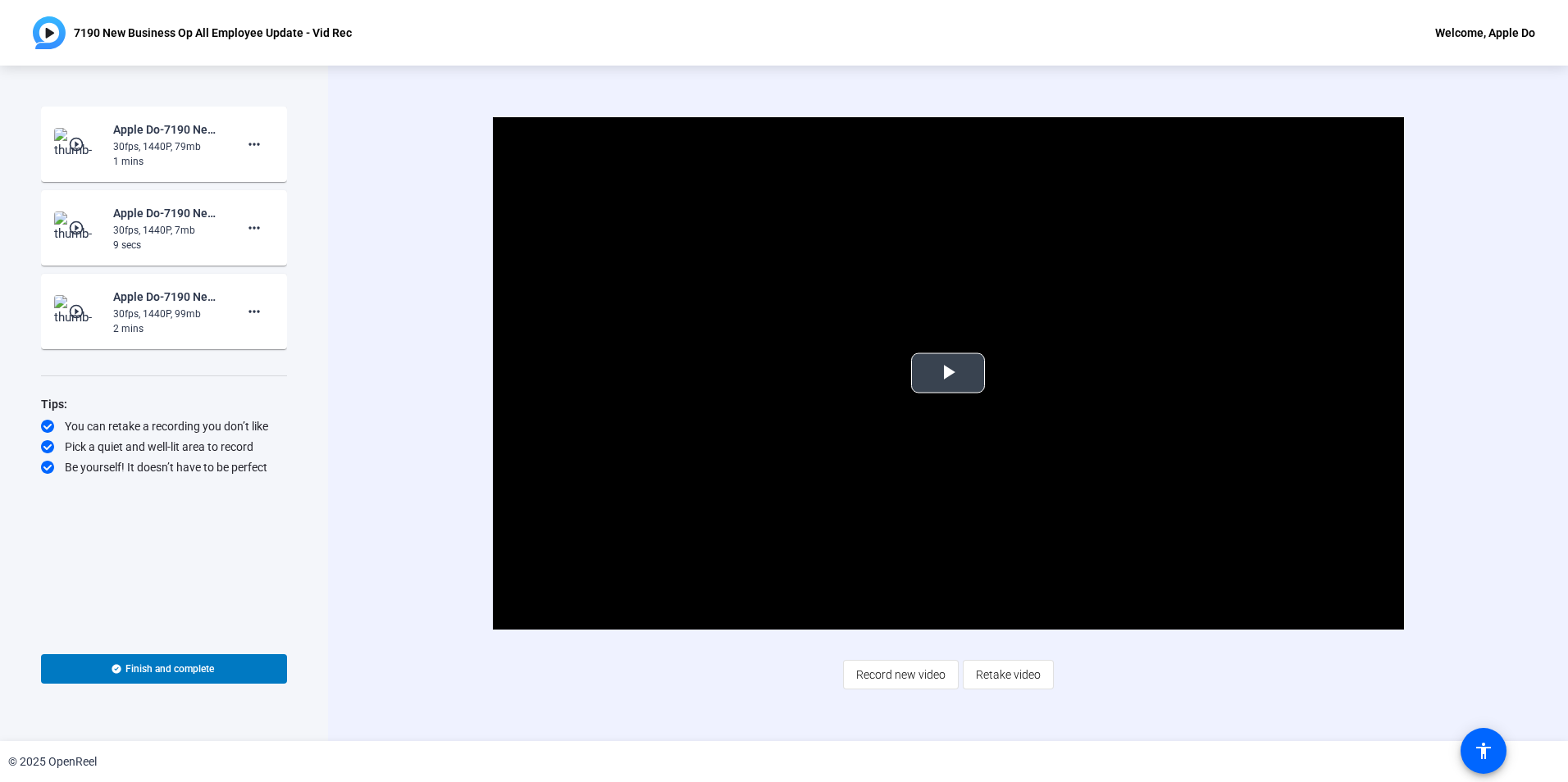 click at bounding box center [948, 373] 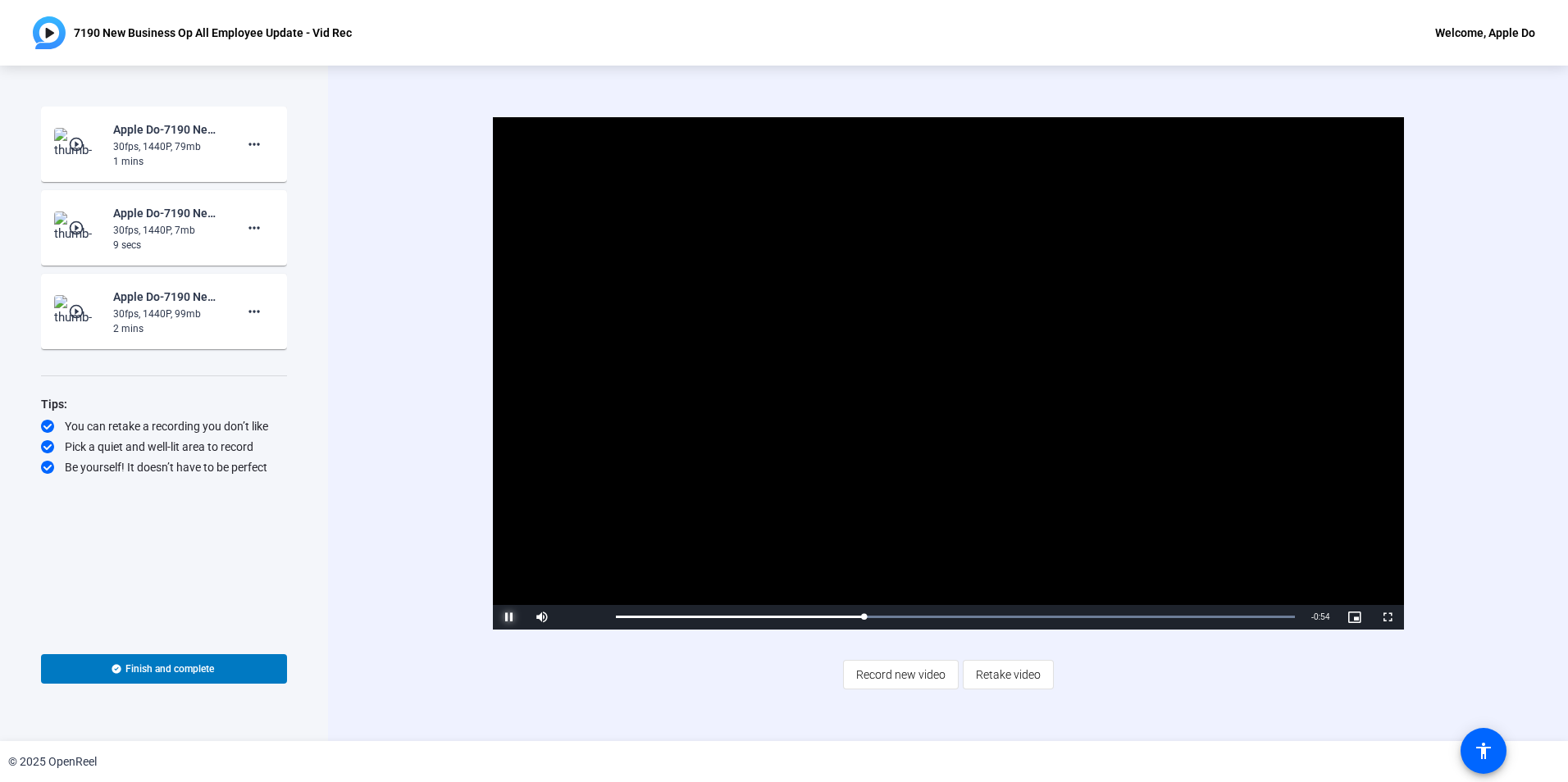 click at bounding box center [509, 617] 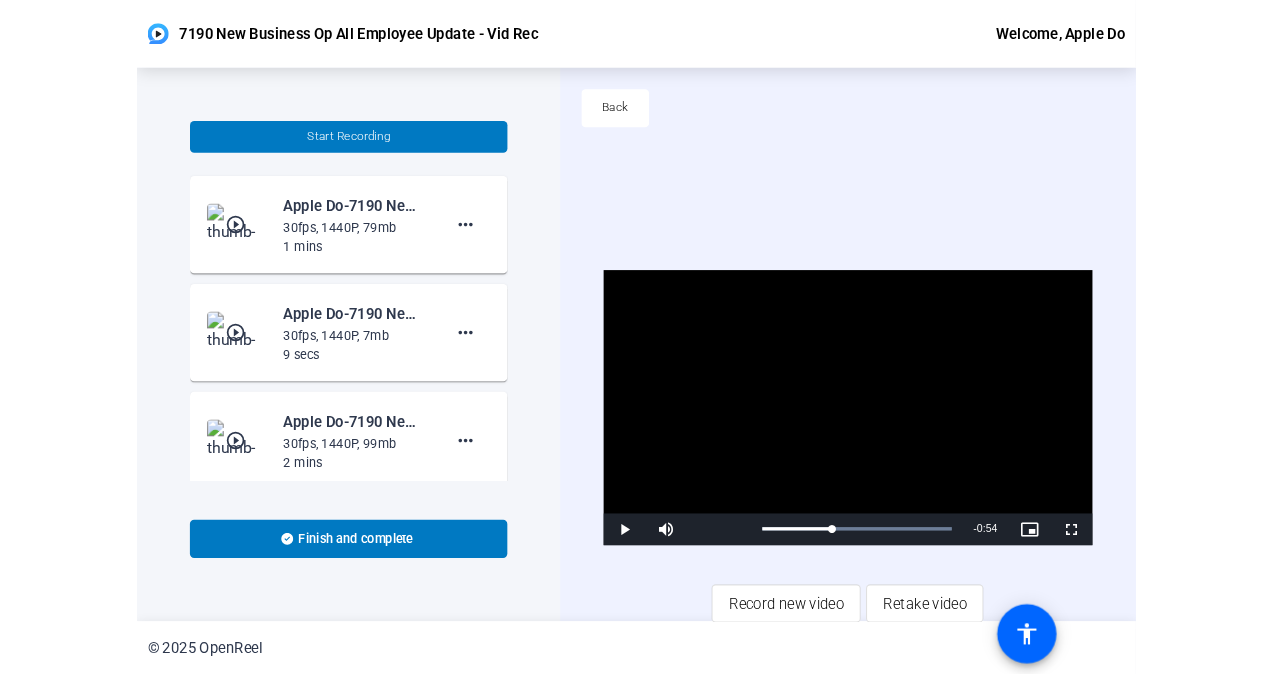 scroll, scrollTop: 96, scrollLeft: 0, axis: vertical 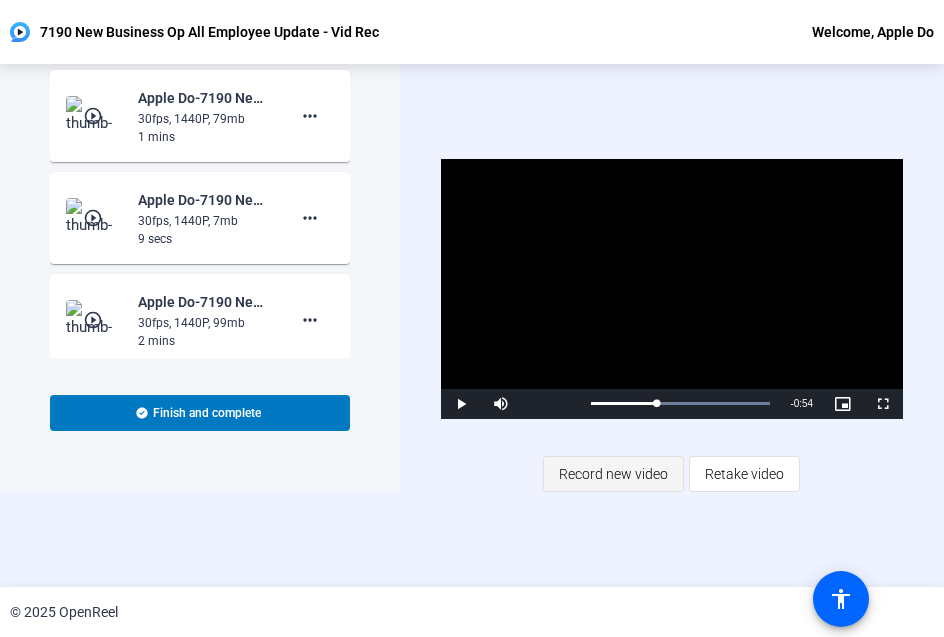 click on "Record new video" 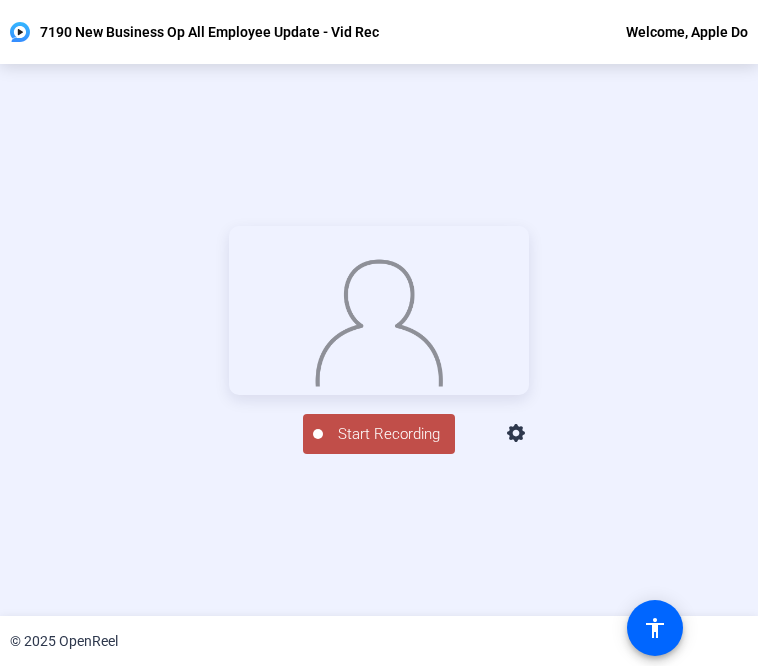 click on "Start Recording" 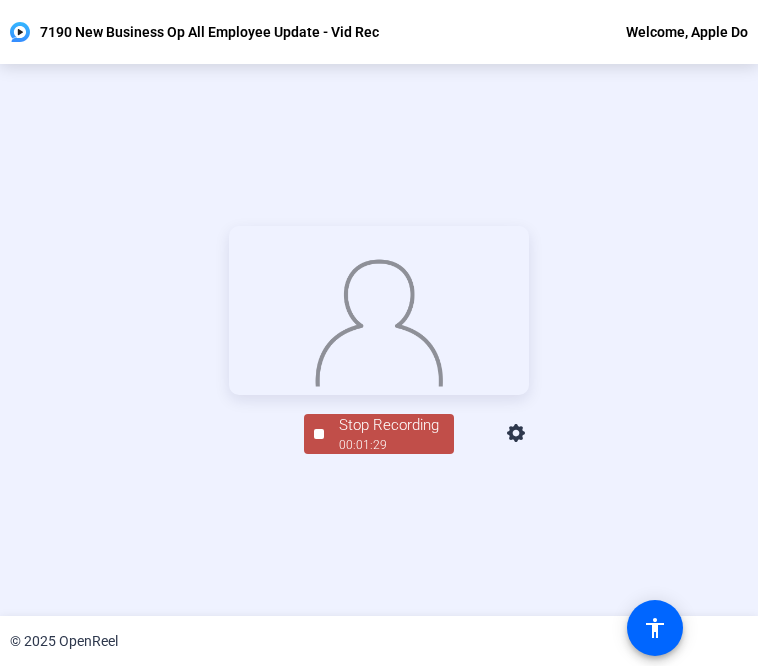 click on "Stop Recording" 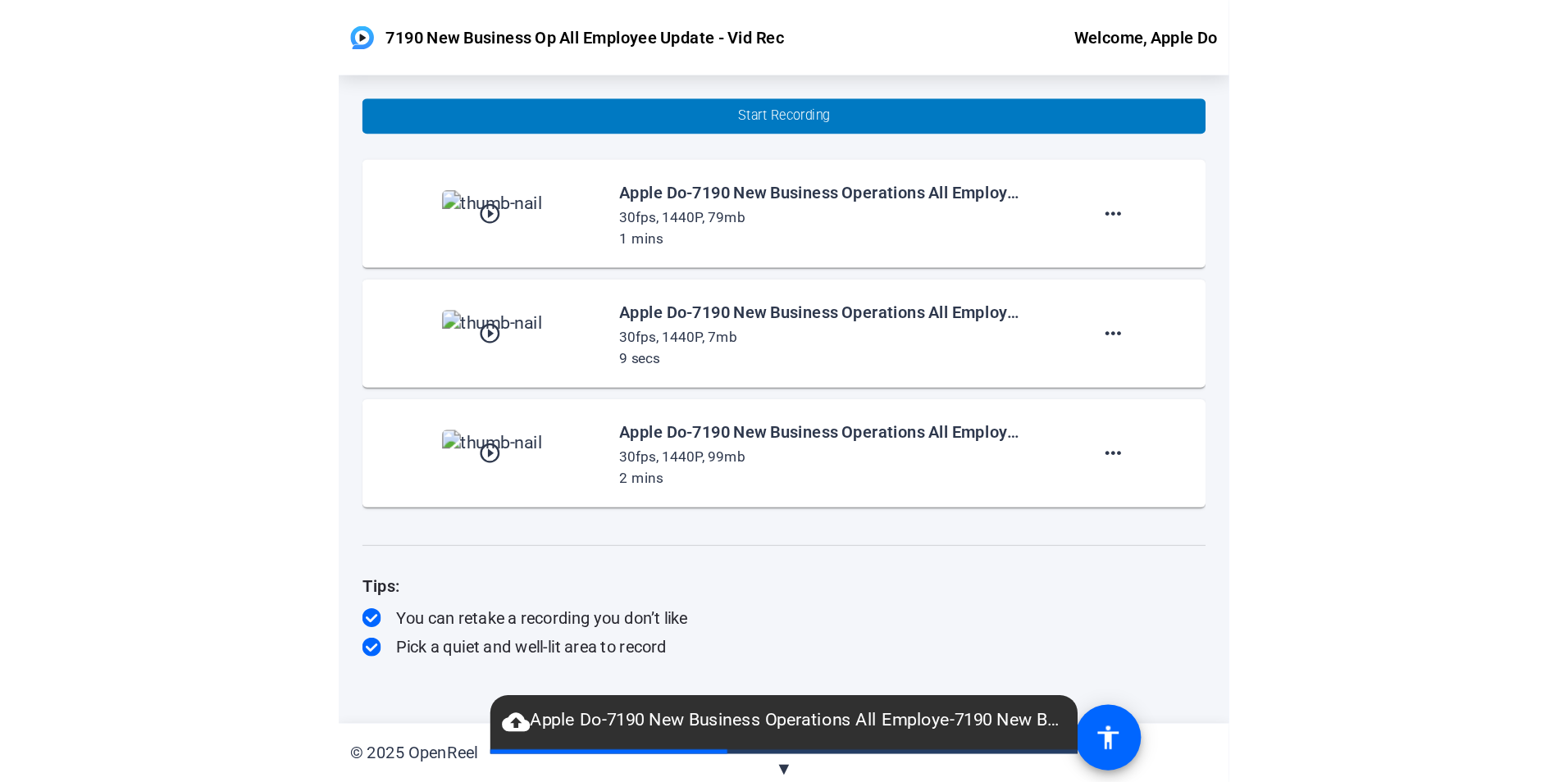 scroll, scrollTop: 0, scrollLeft: 0, axis: both 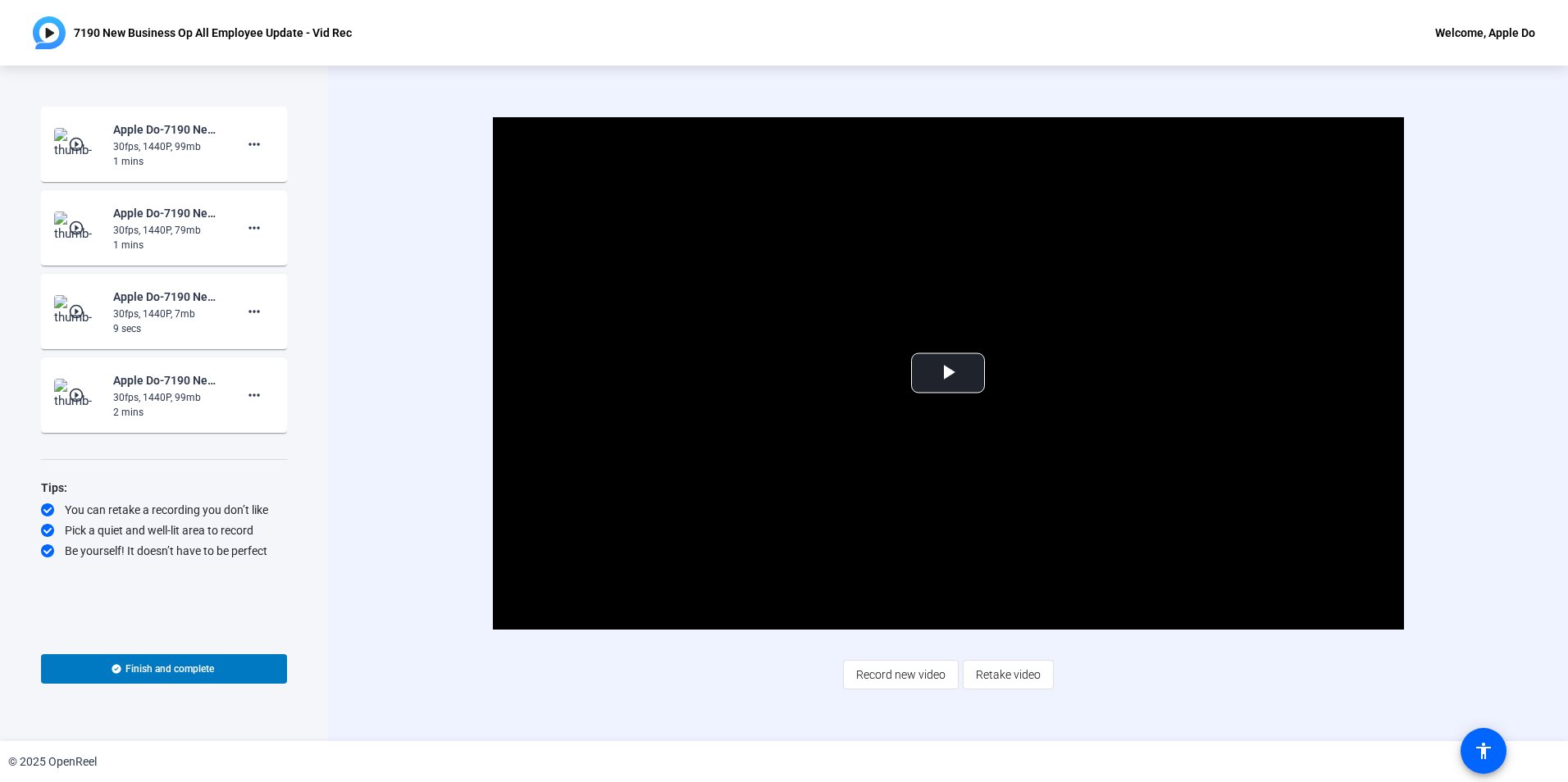 click on "play_circle_outline" 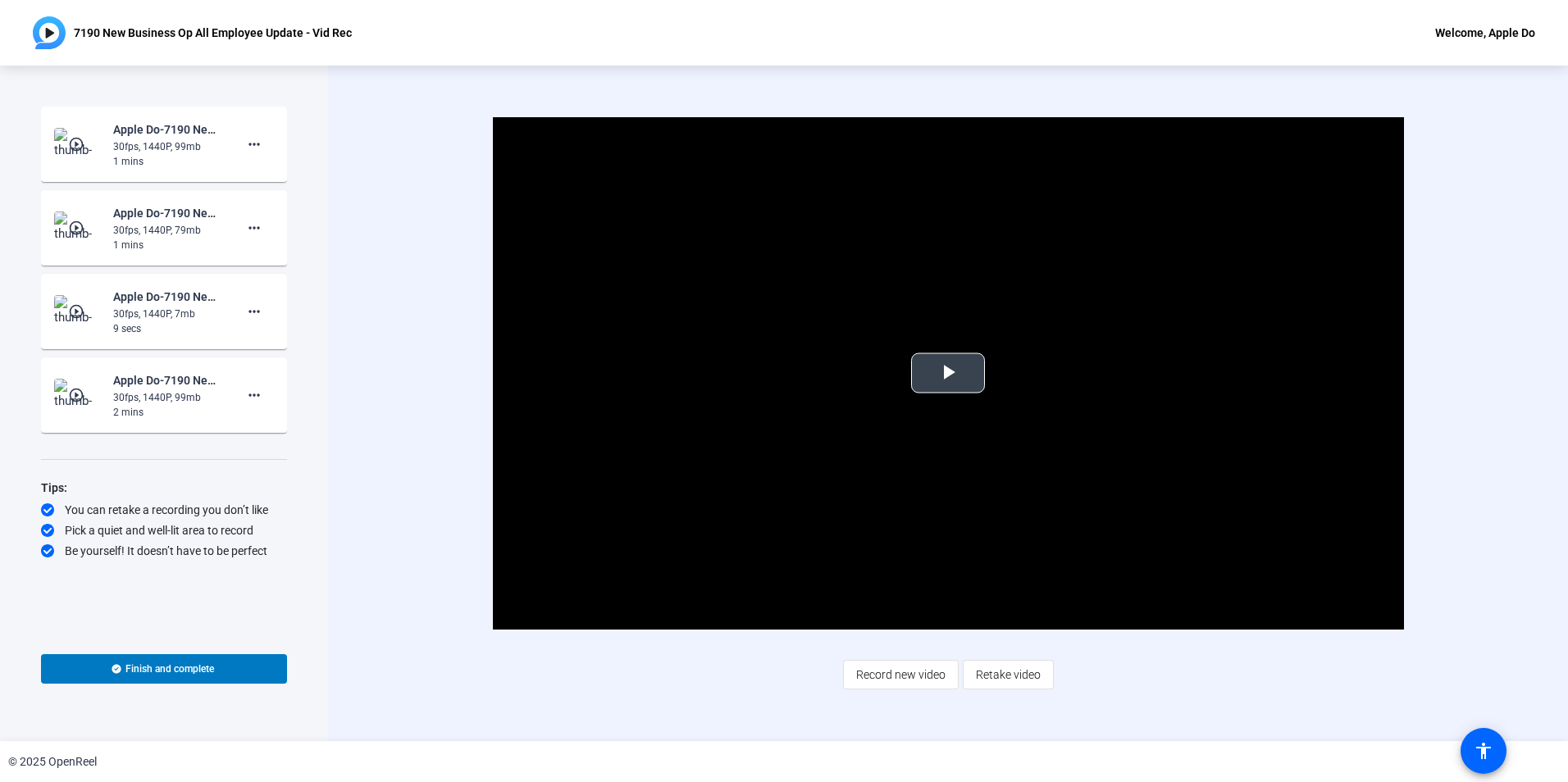 click at bounding box center (948, 373) 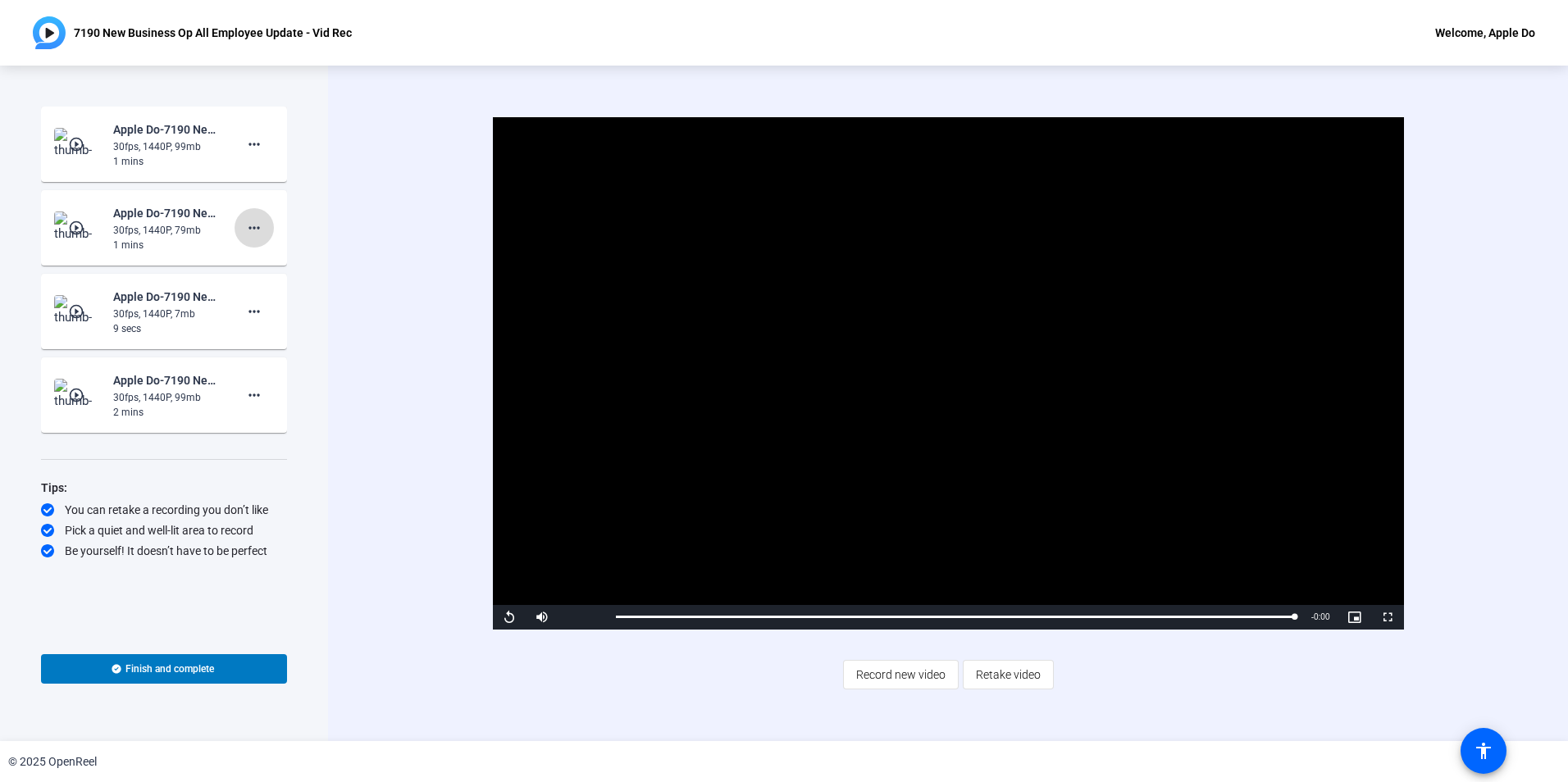 click on "more_horiz" 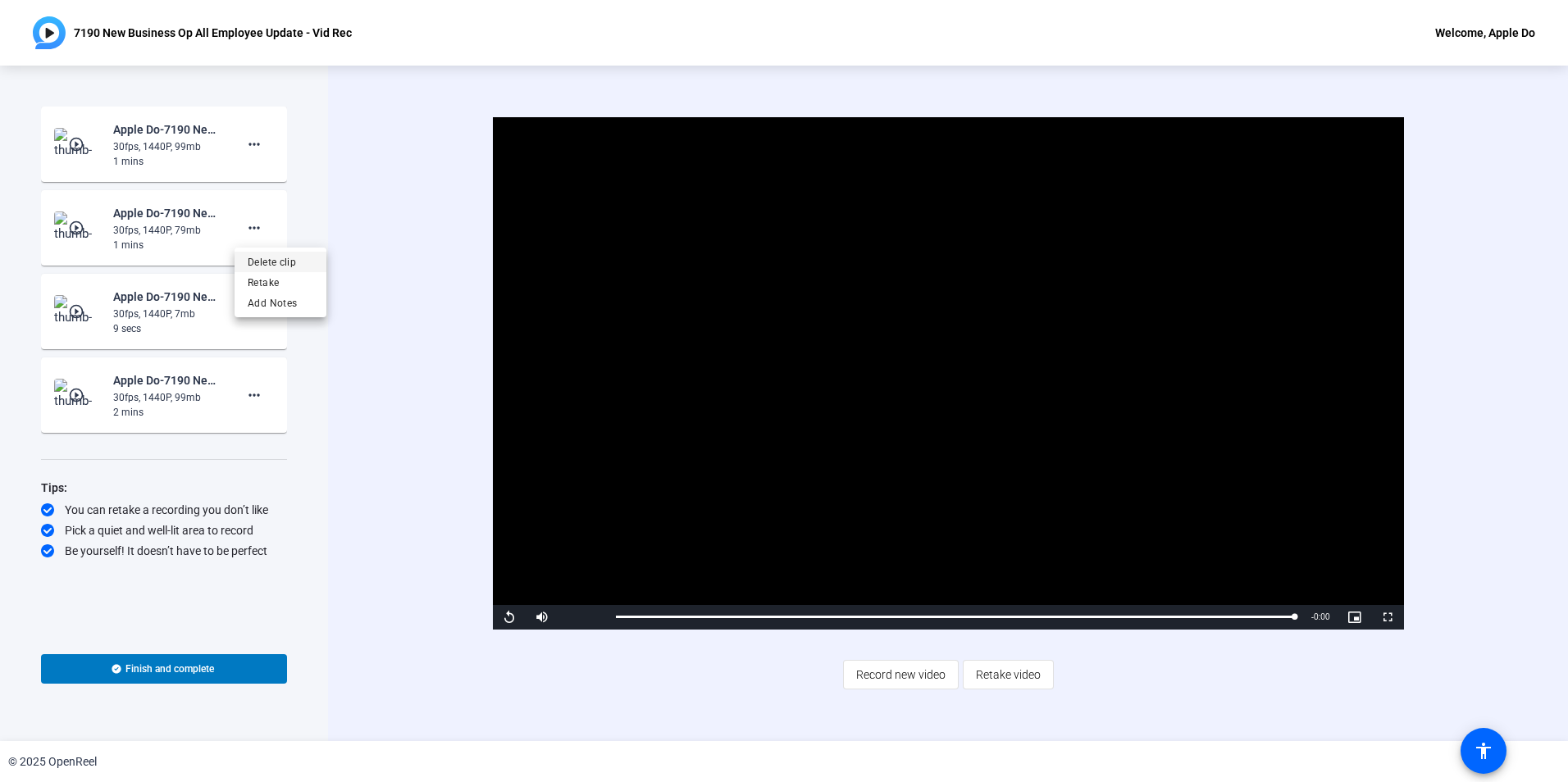 click on "Delete clip" at bounding box center (280, 262) 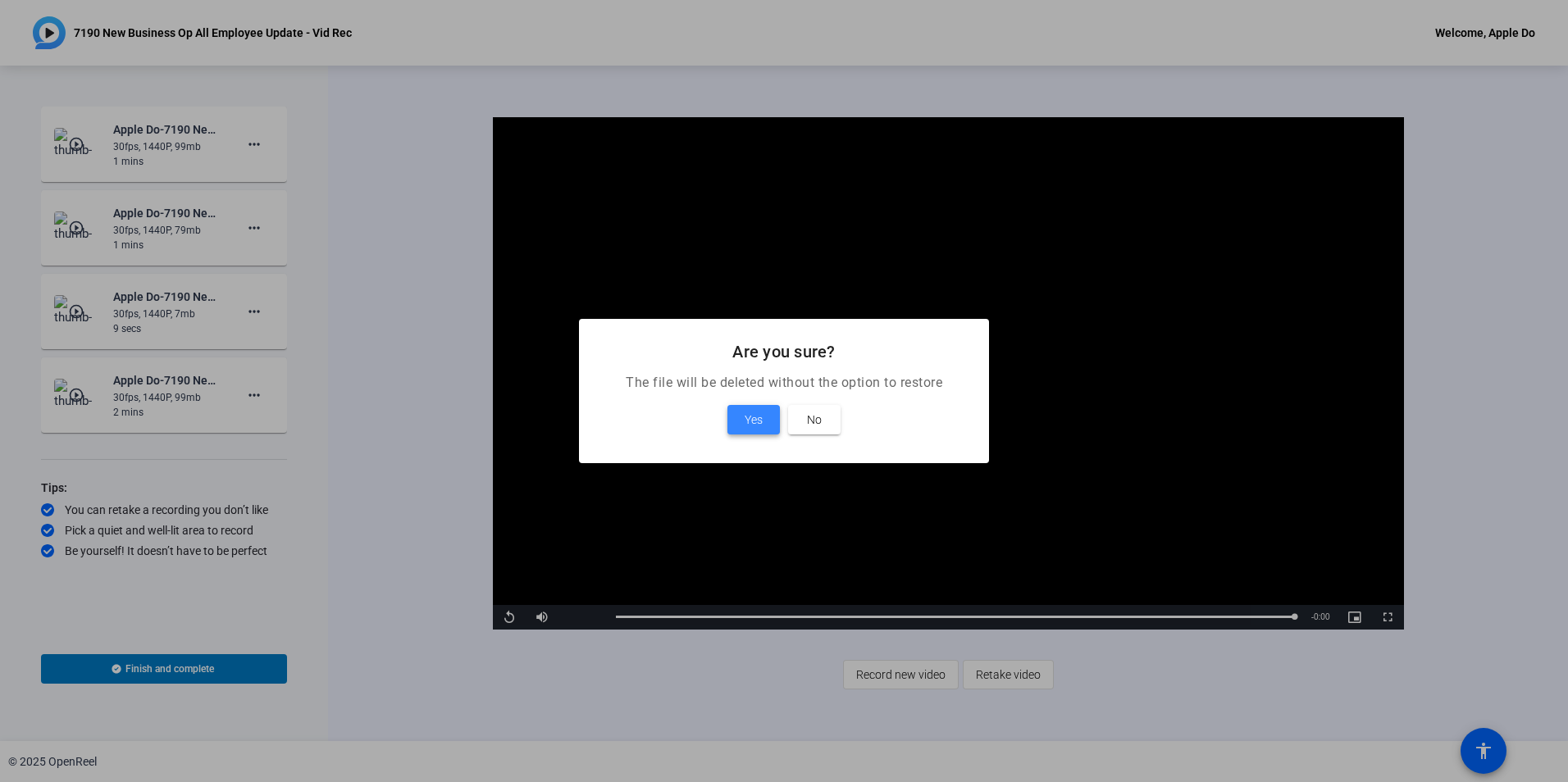 click at bounding box center [754, 420] 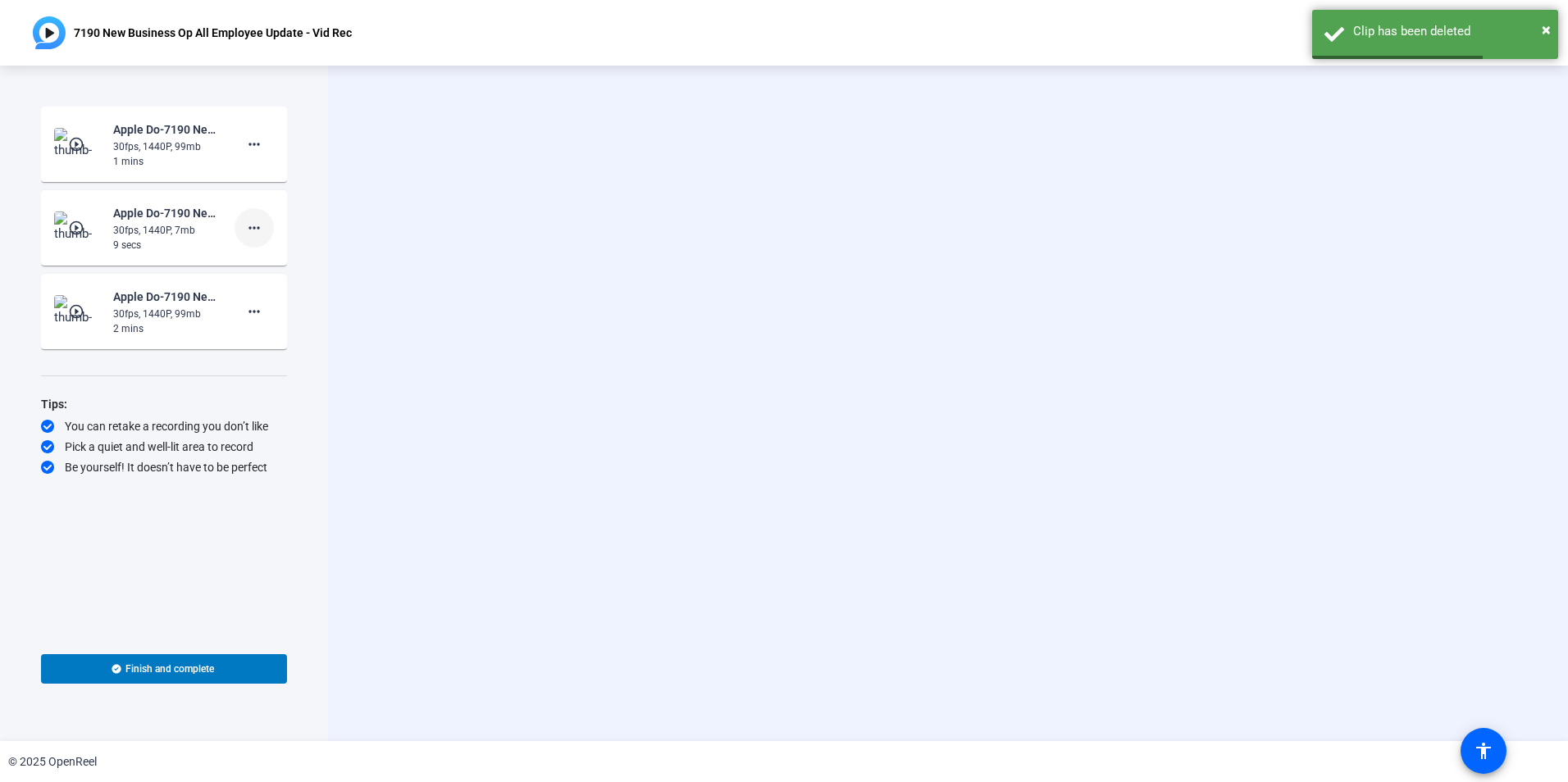 click on "more_horiz" 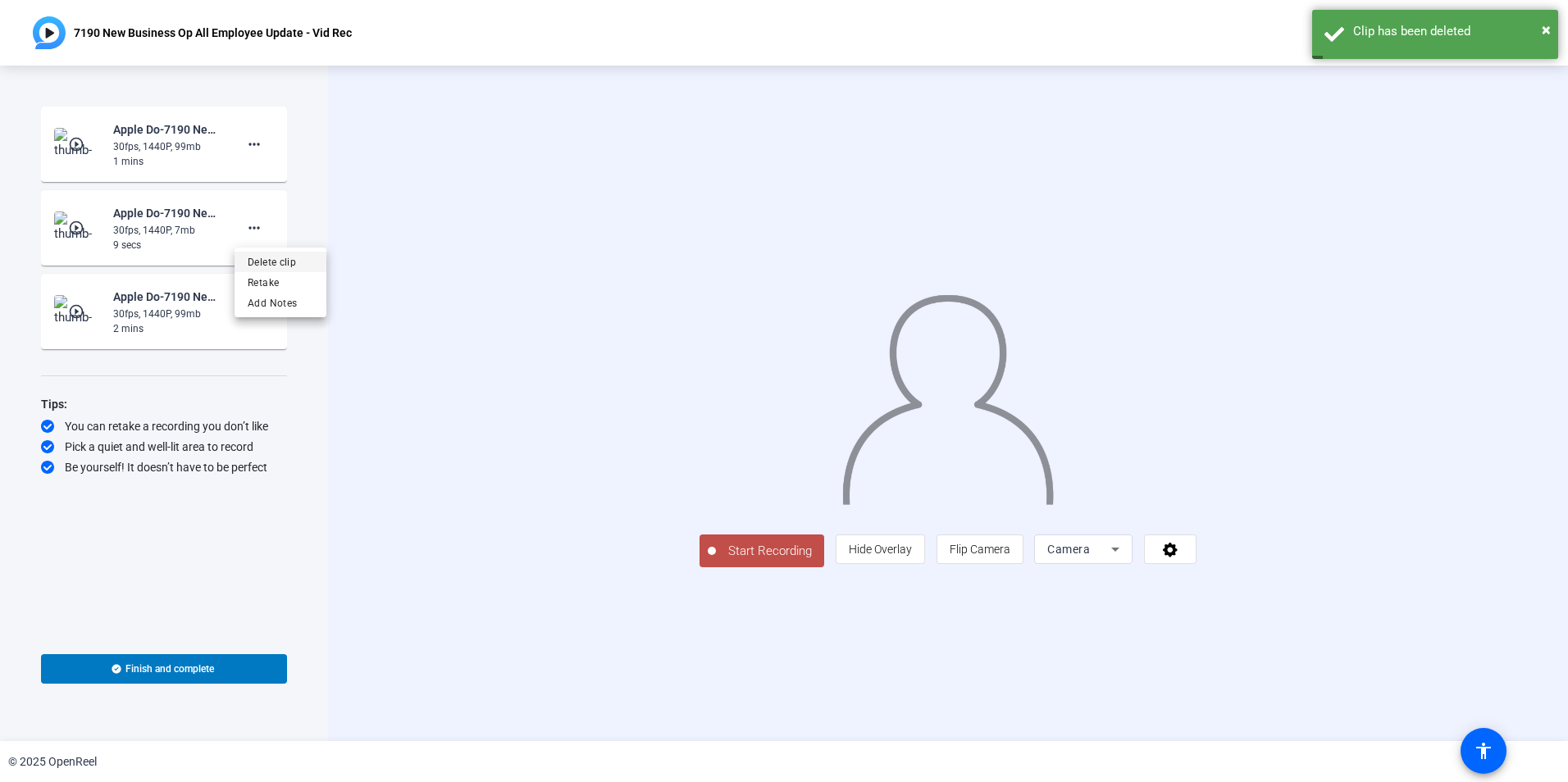 click on "Delete clip" at bounding box center [280, 262] 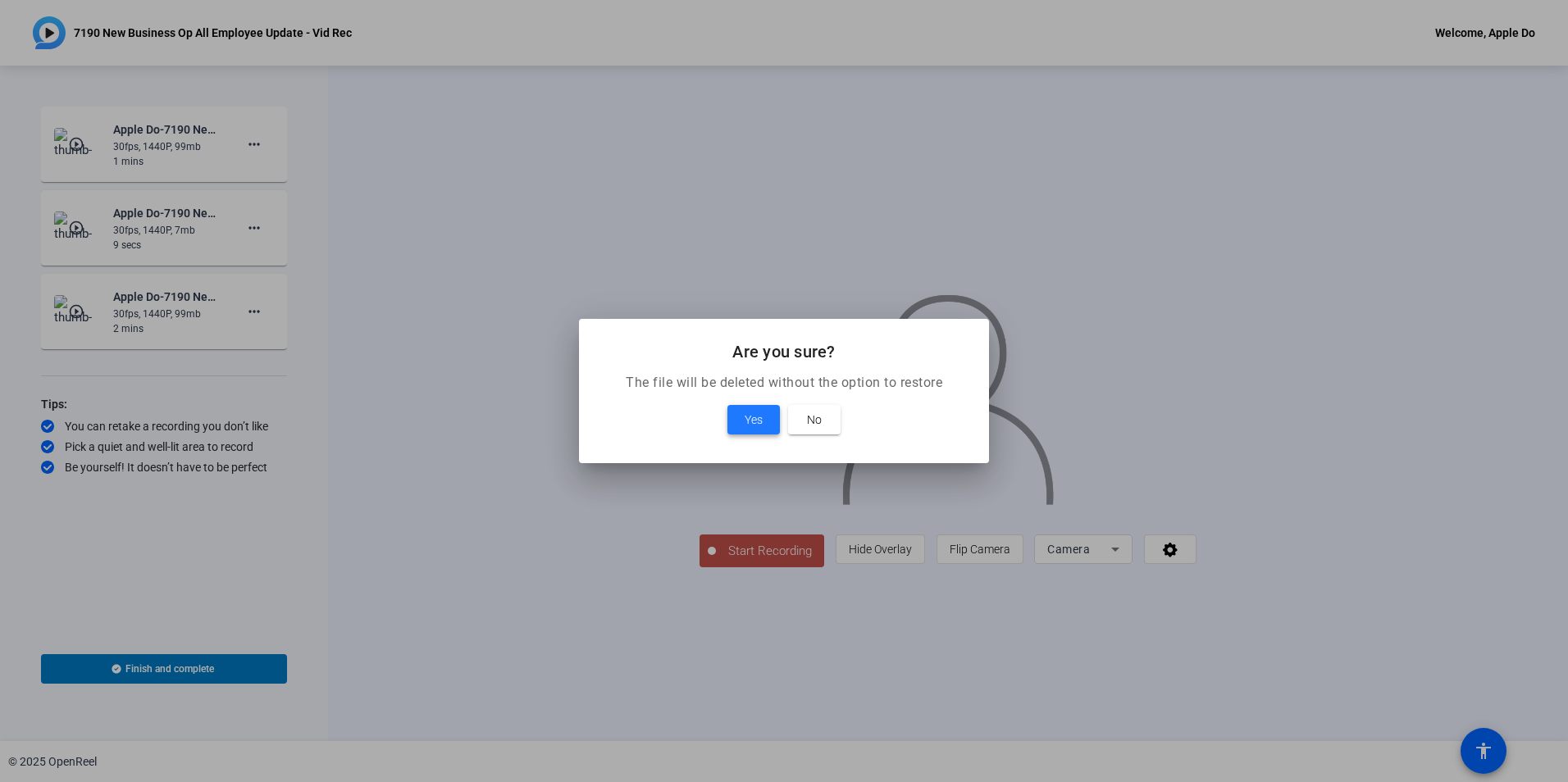 click on "Yes" at bounding box center [754, 420] 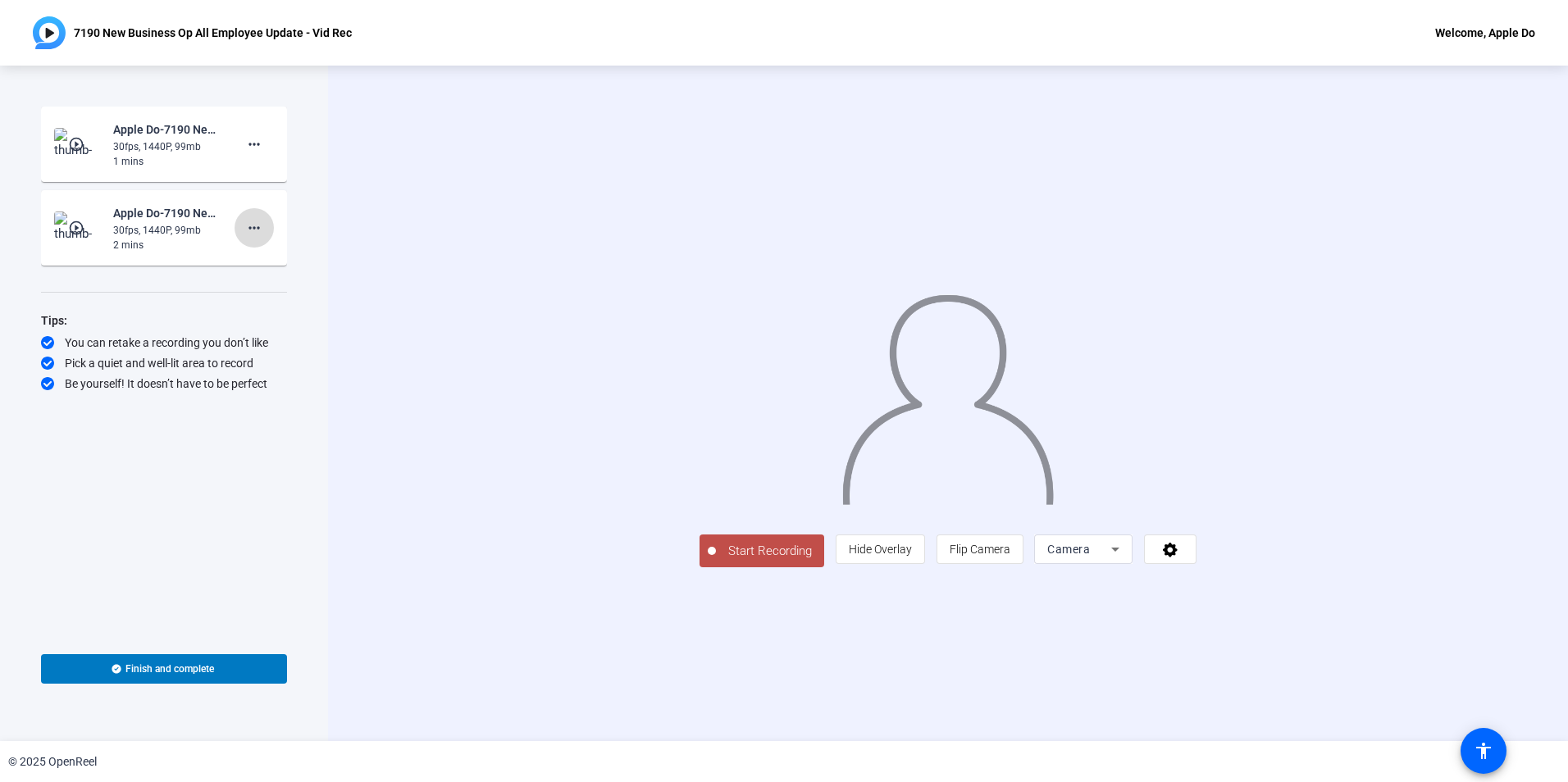 click on "more_horiz" 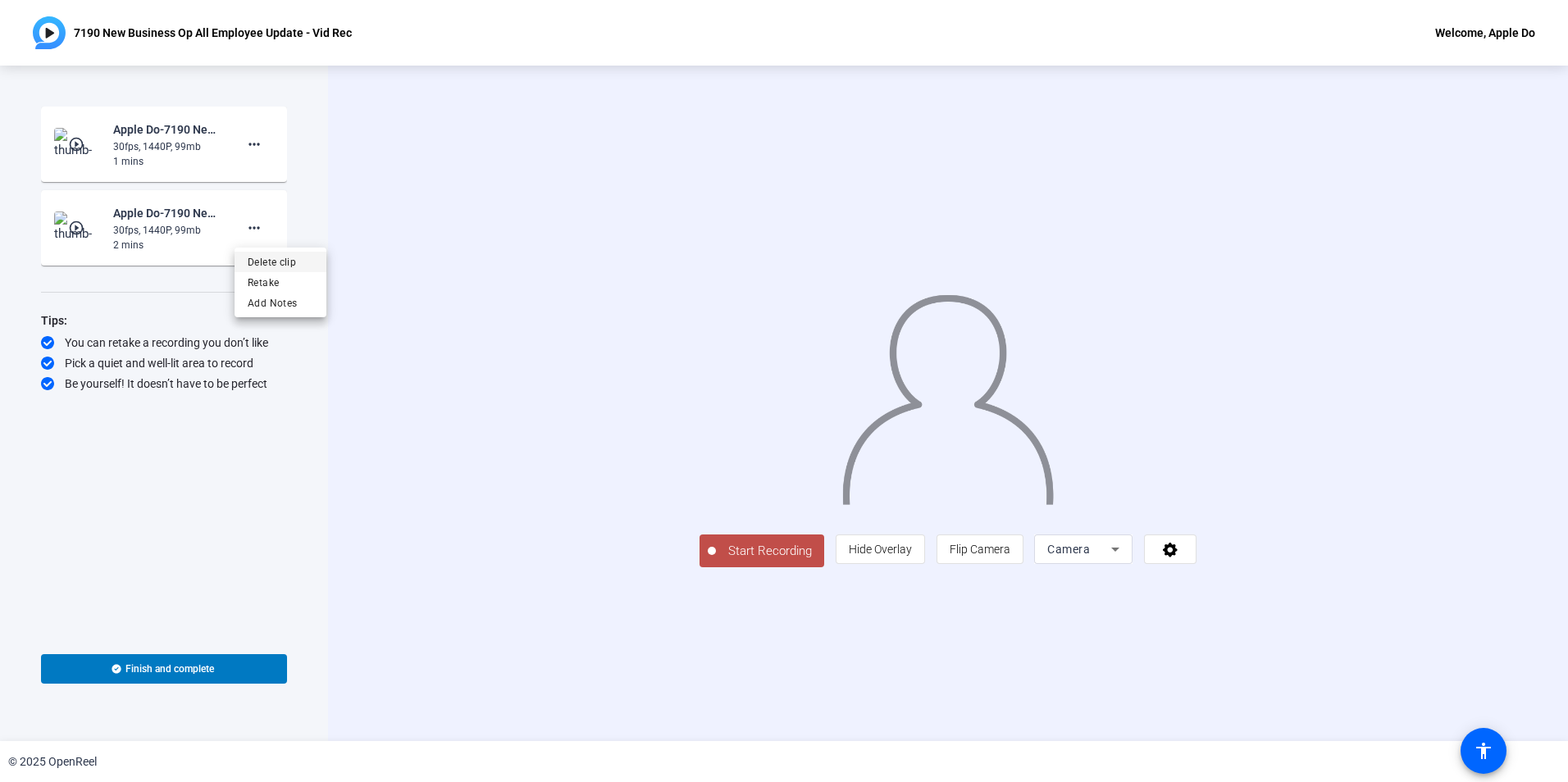 click on "Delete clip" at bounding box center (280, 262) 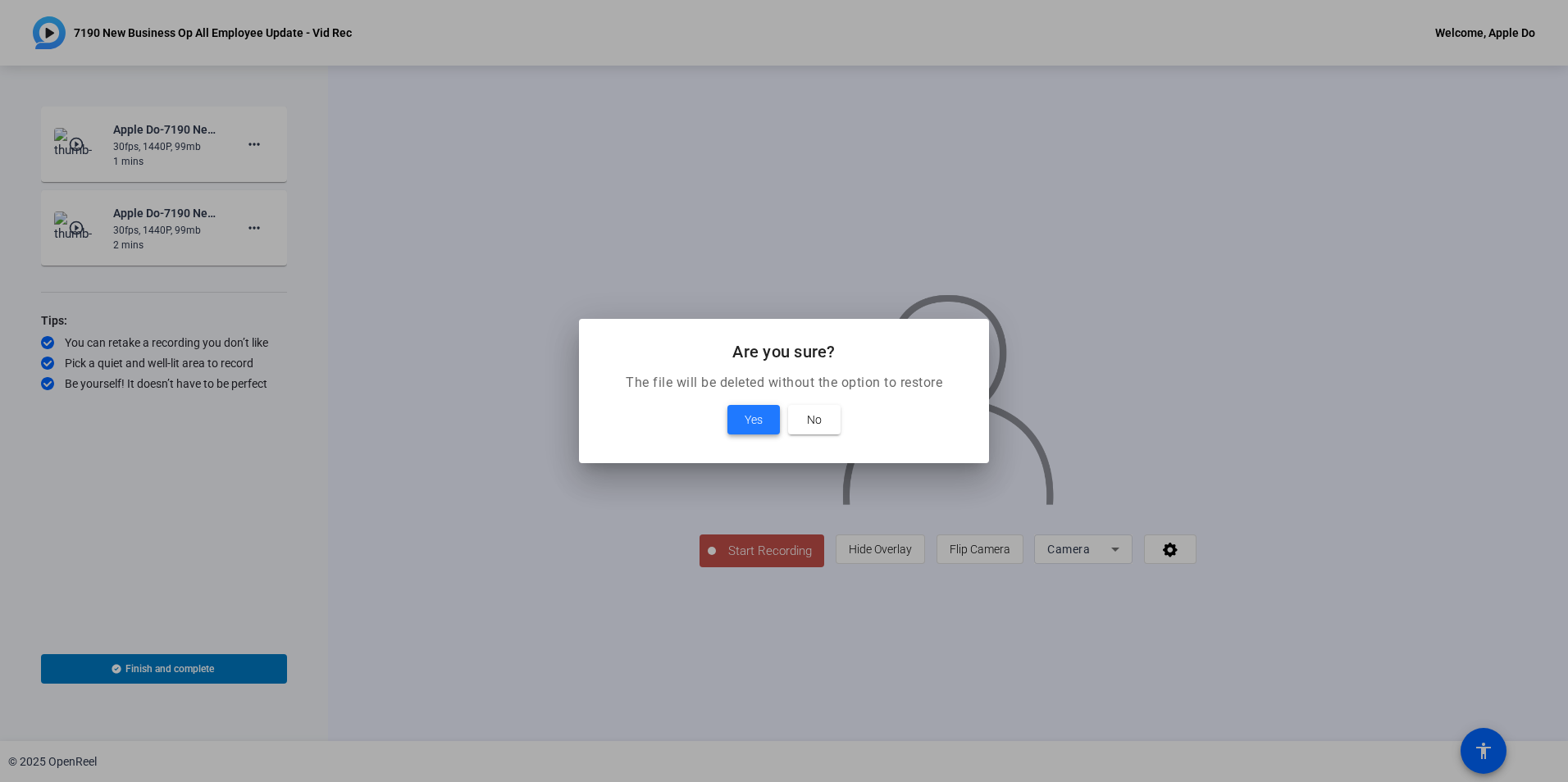 click on "Yes" at bounding box center (754, 420) 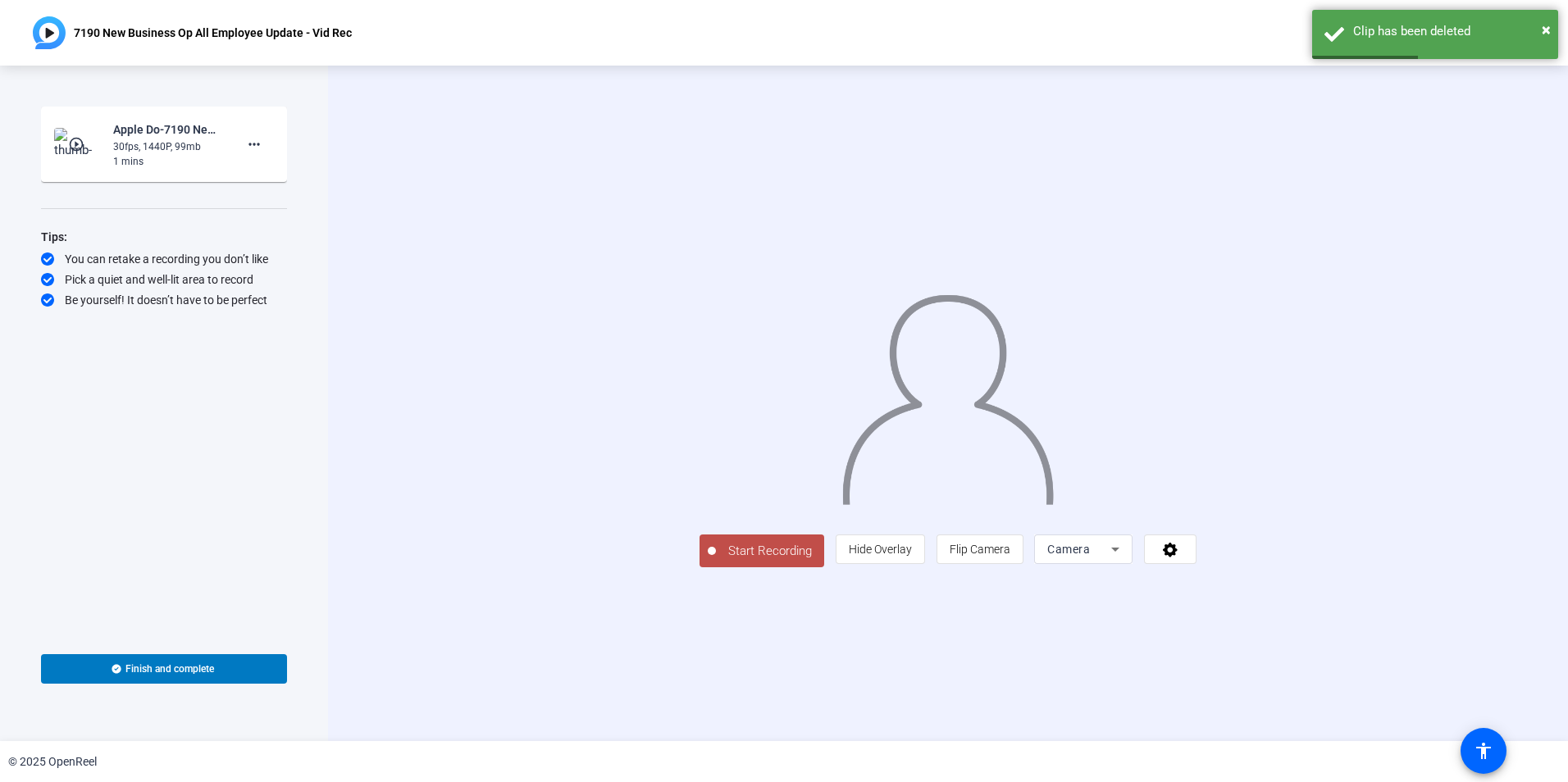 click on "play_circle_outline" 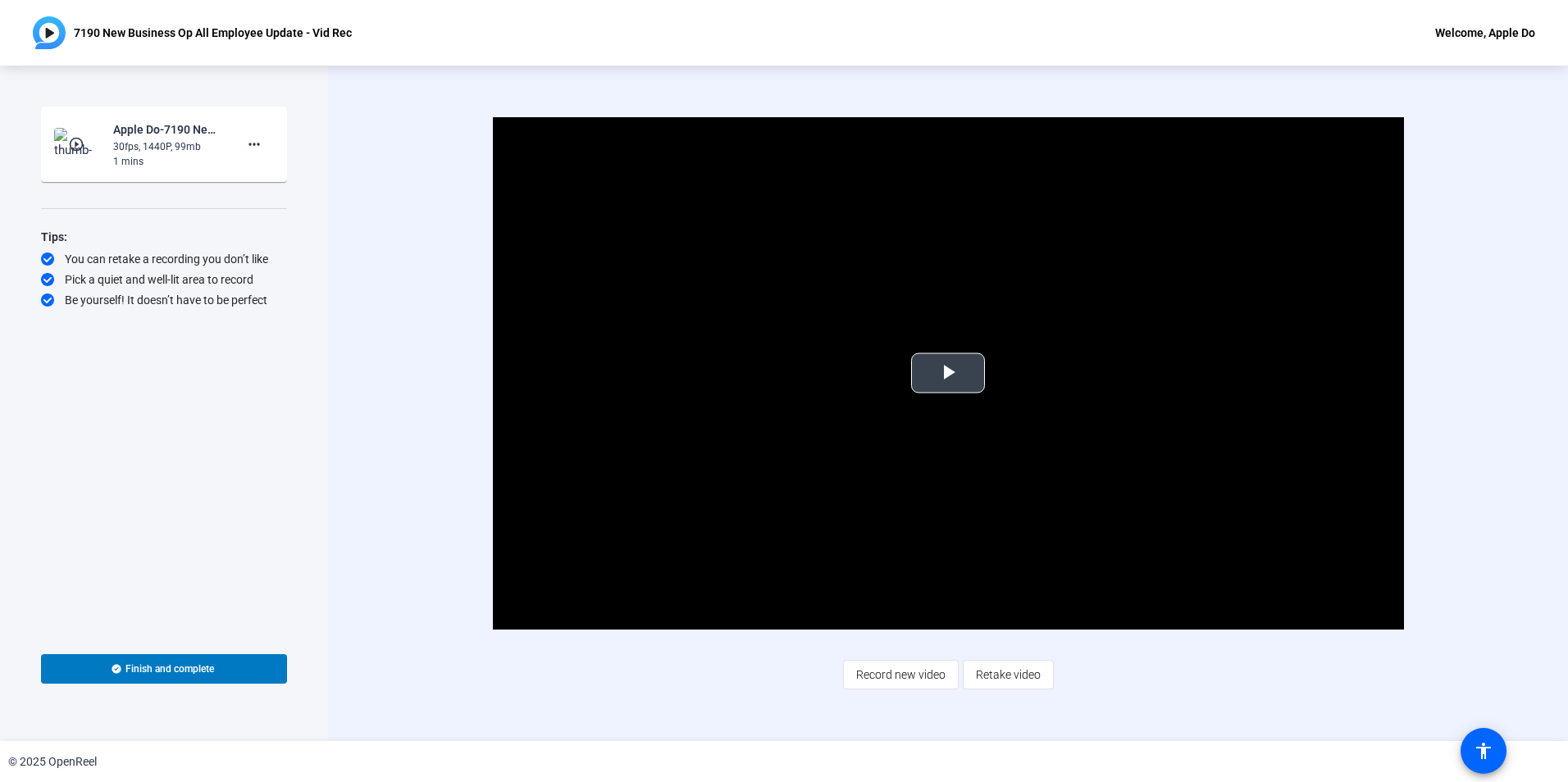click at bounding box center [948, 373] 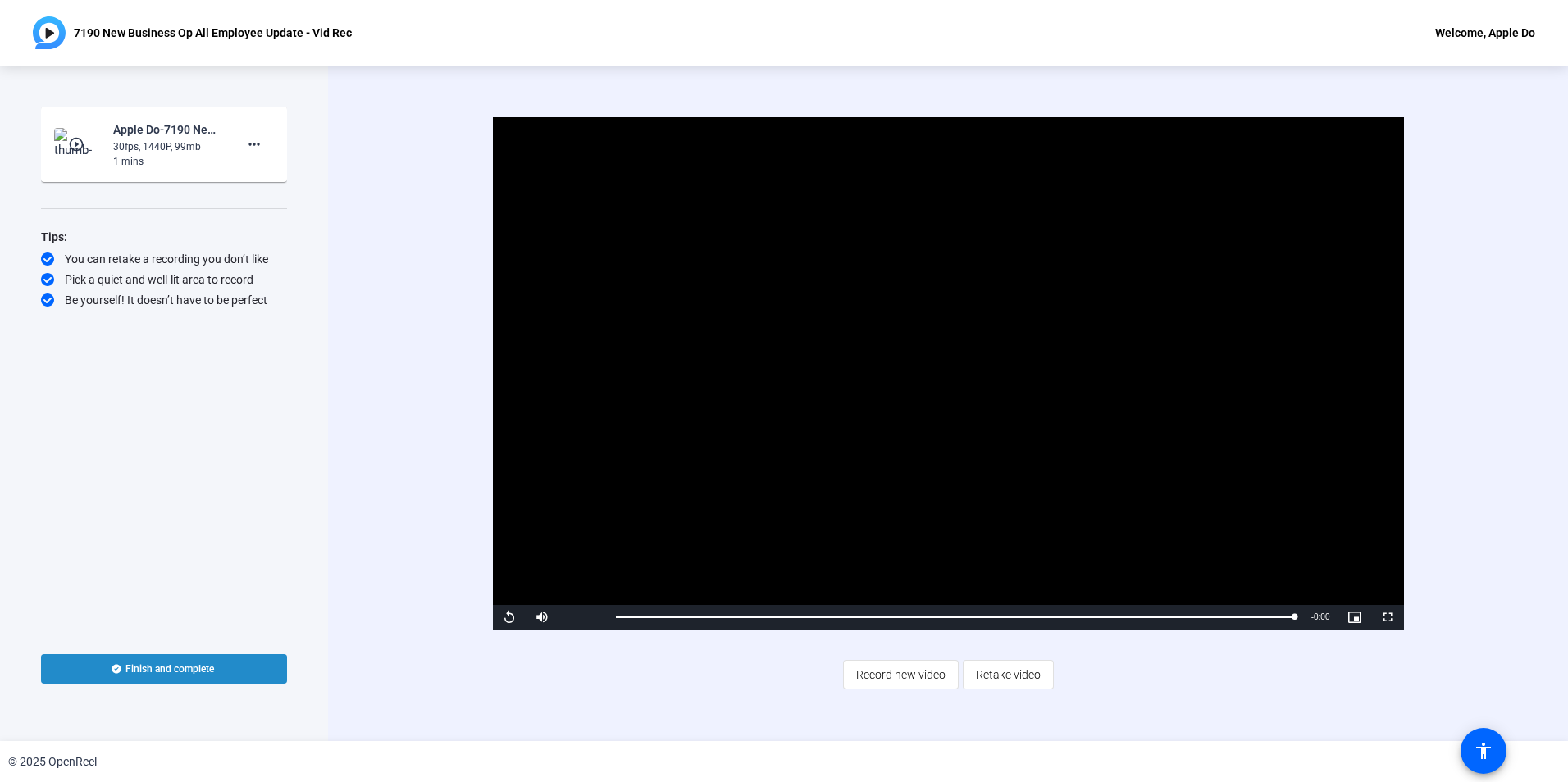 click on "Finish and complete" 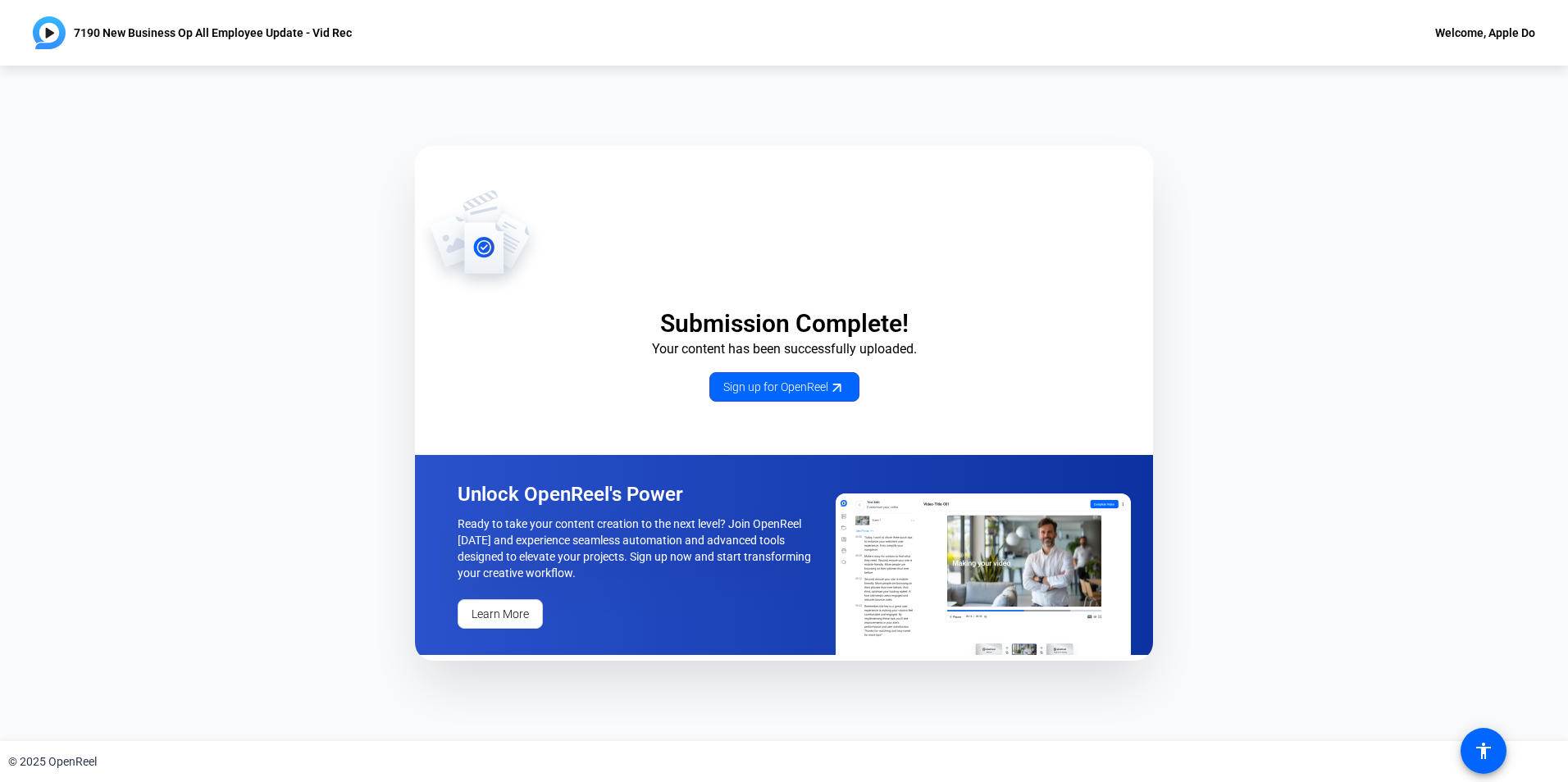 click on "Submission Complete! Your content has been successfully uploaded. Sign up for OpenReel  Unlock OpenReel's Power  Ready to take your content creation to the next level? Join OpenReel today and experience seamless automation and advanced tools designed to elevate your projects. Sign up now and start transforming your creative workflow.  Learn More" 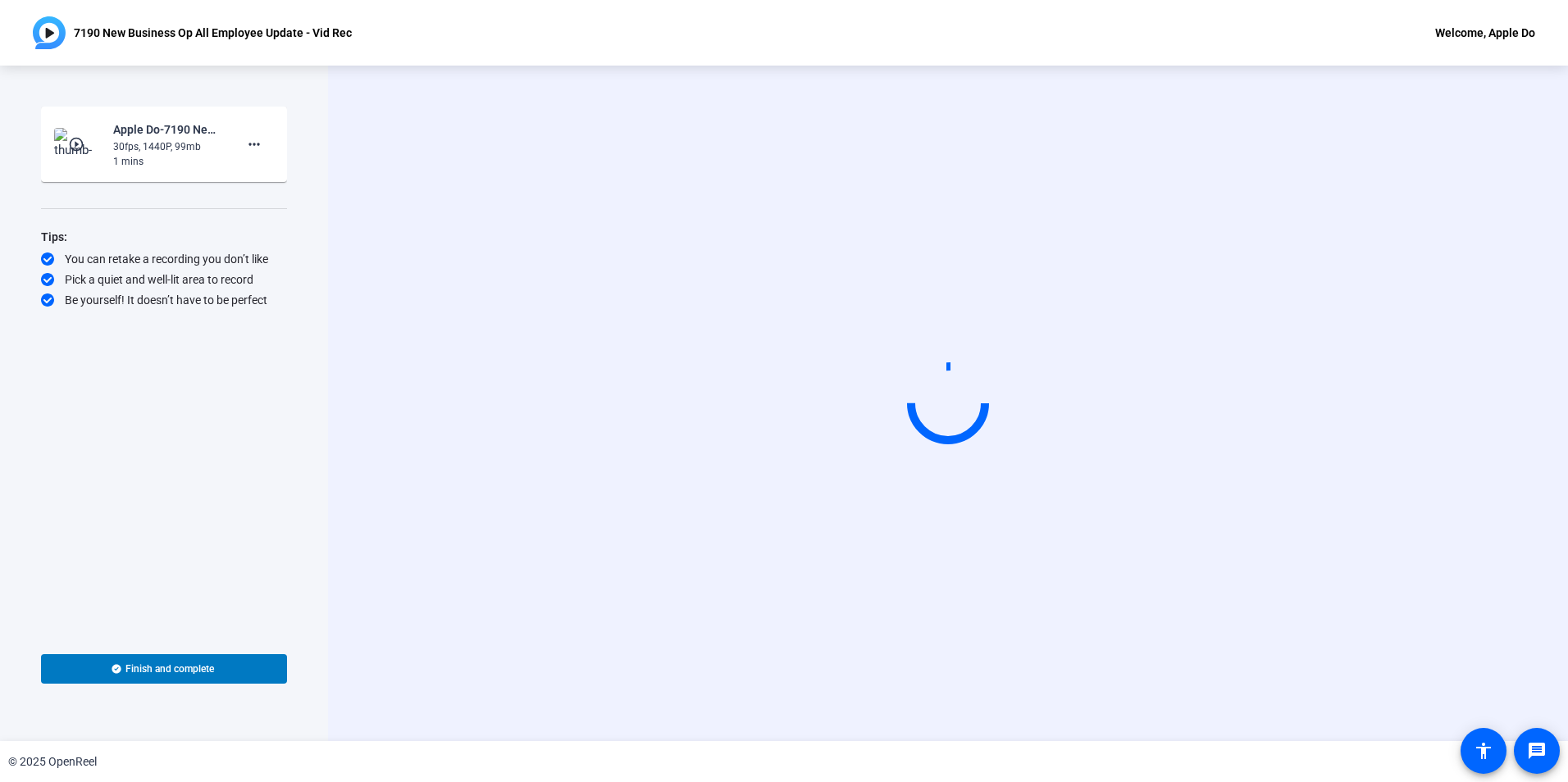 scroll, scrollTop: 0, scrollLeft: 0, axis: both 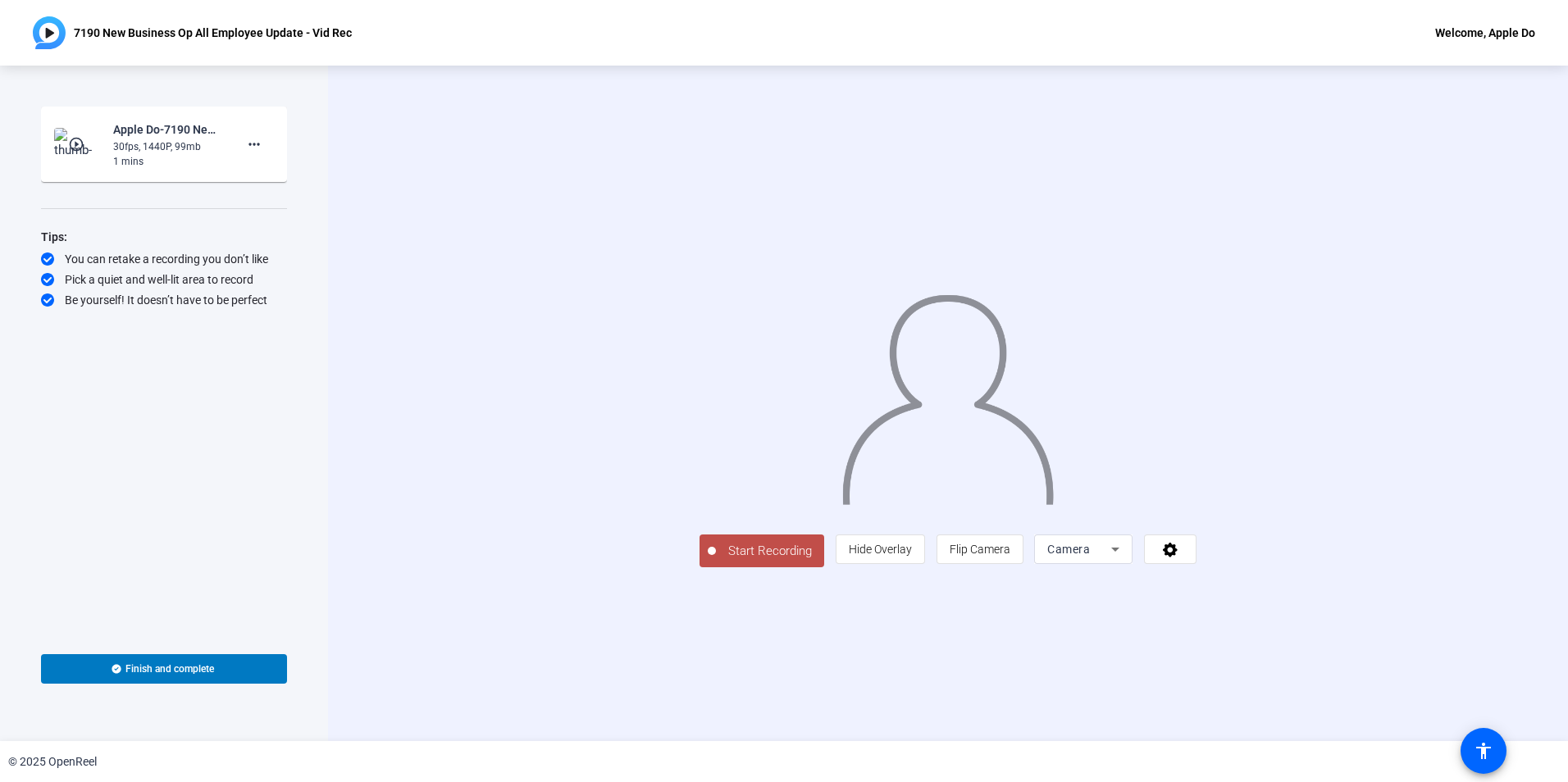click on "play_circle_outline" 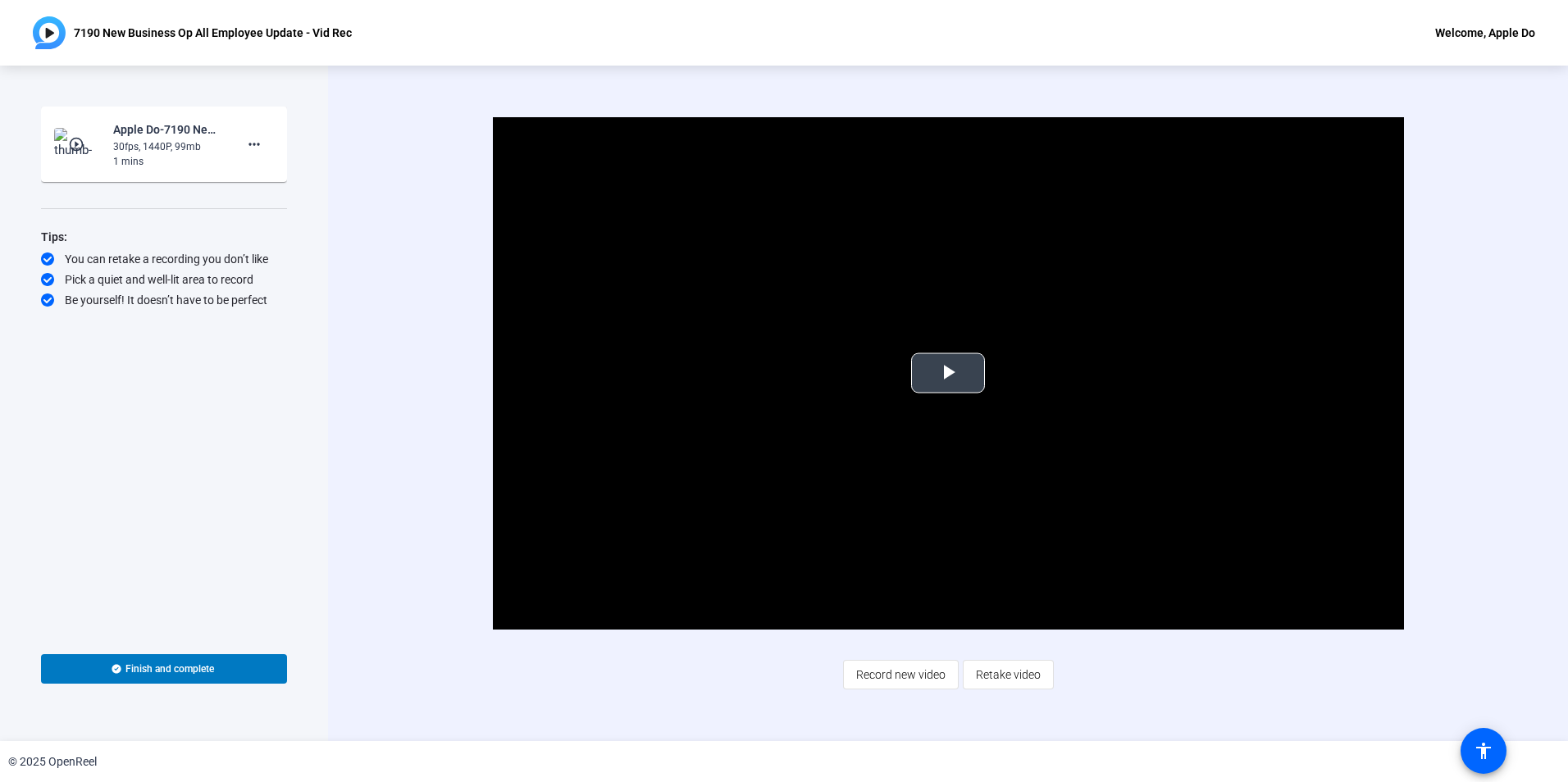 click at bounding box center (948, 373) 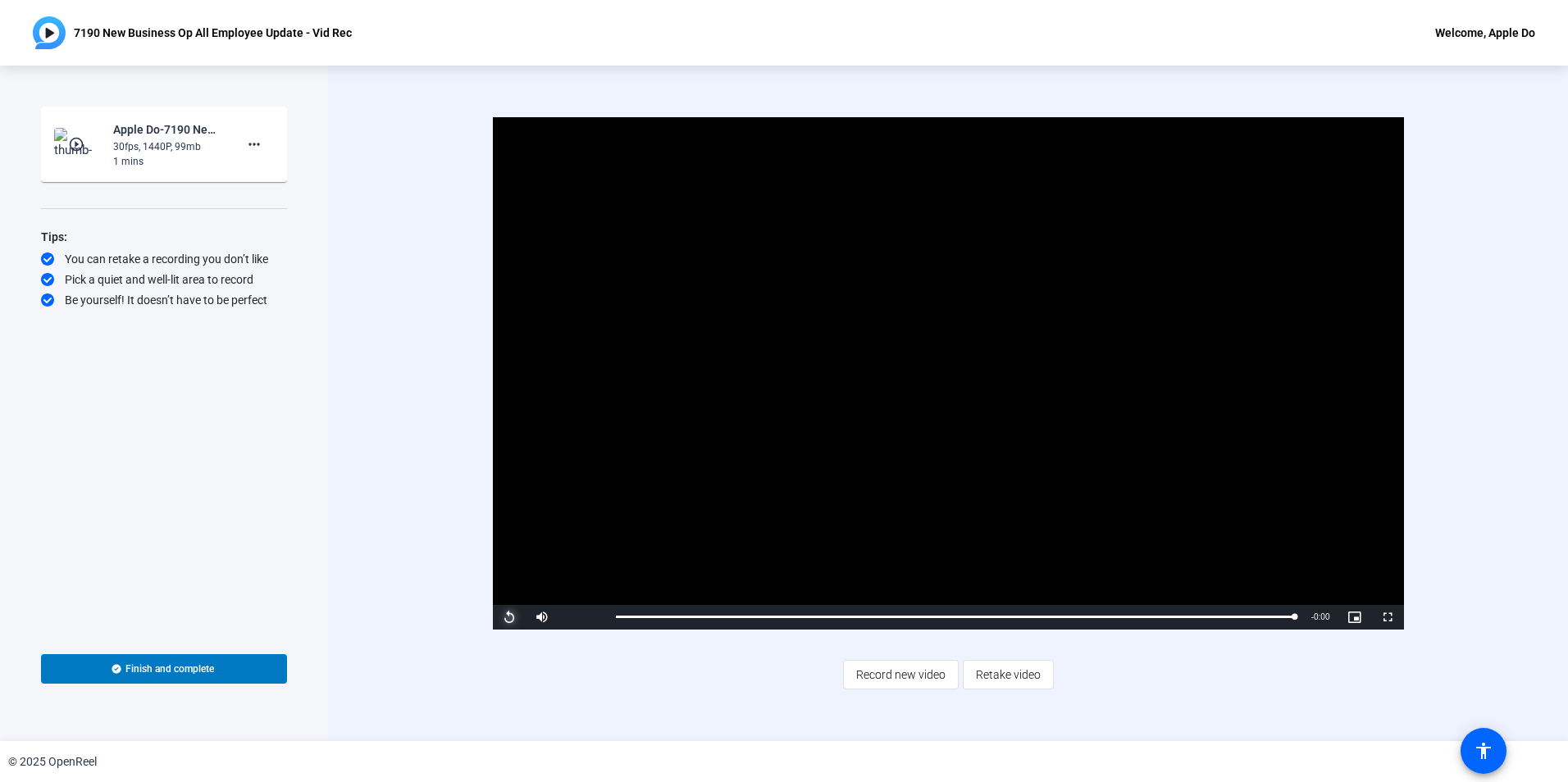 click at bounding box center [509, 617] 